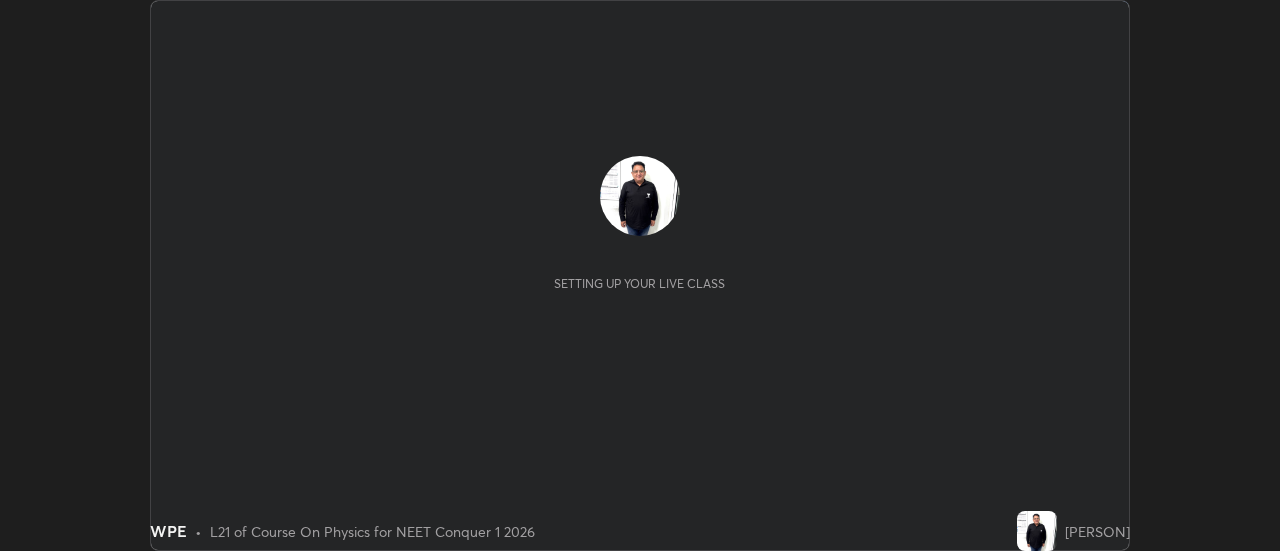 scroll, scrollTop: 0, scrollLeft: 0, axis: both 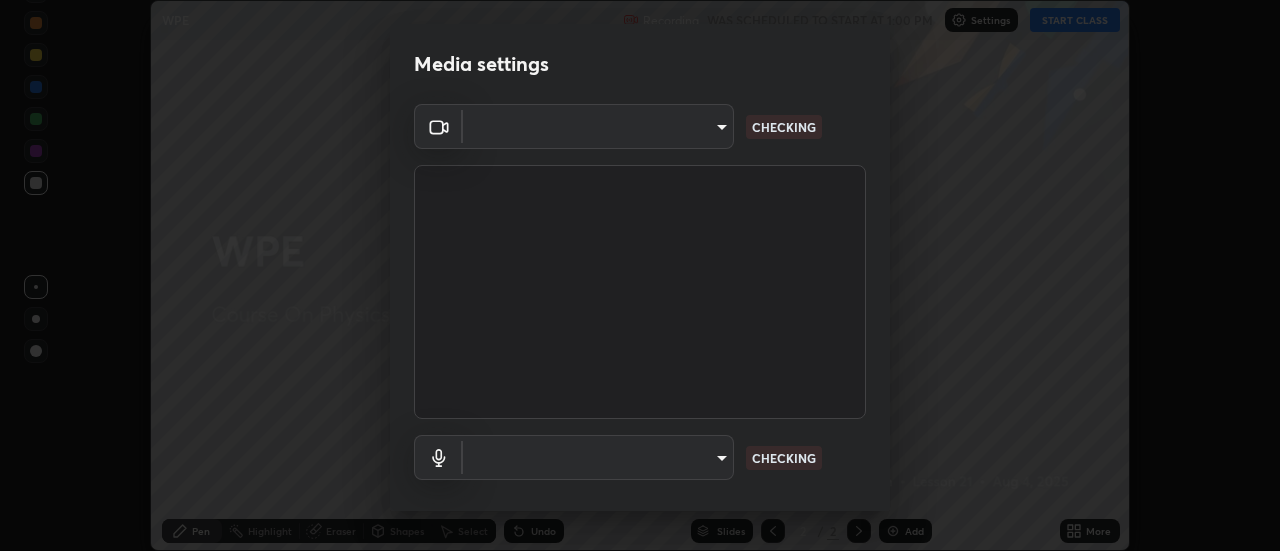type on "[HASH]" 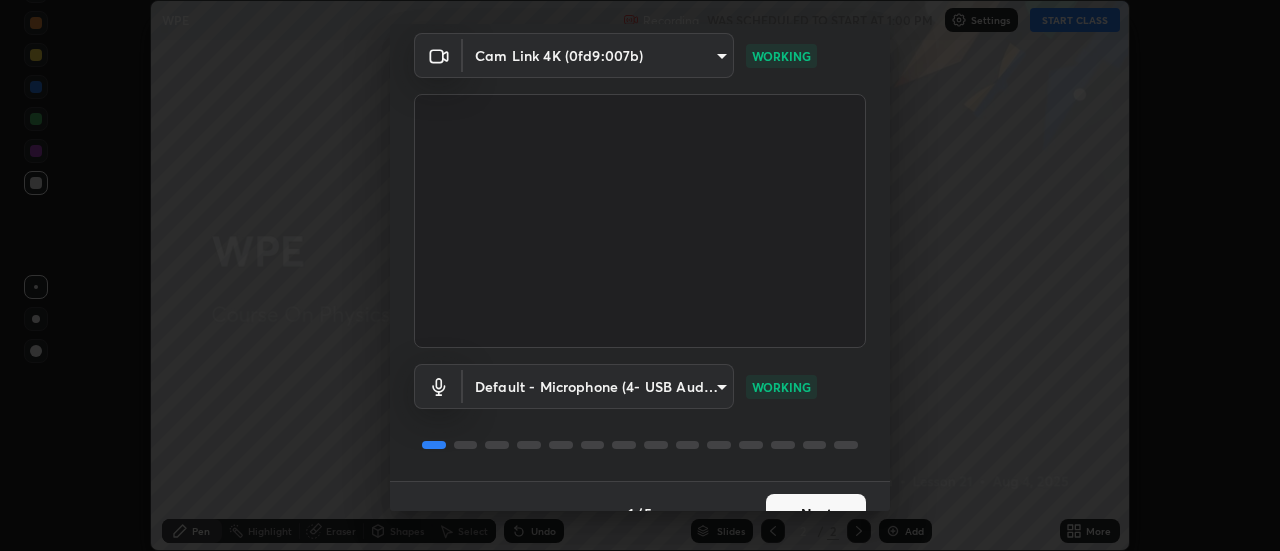 scroll, scrollTop: 105, scrollLeft: 0, axis: vertical 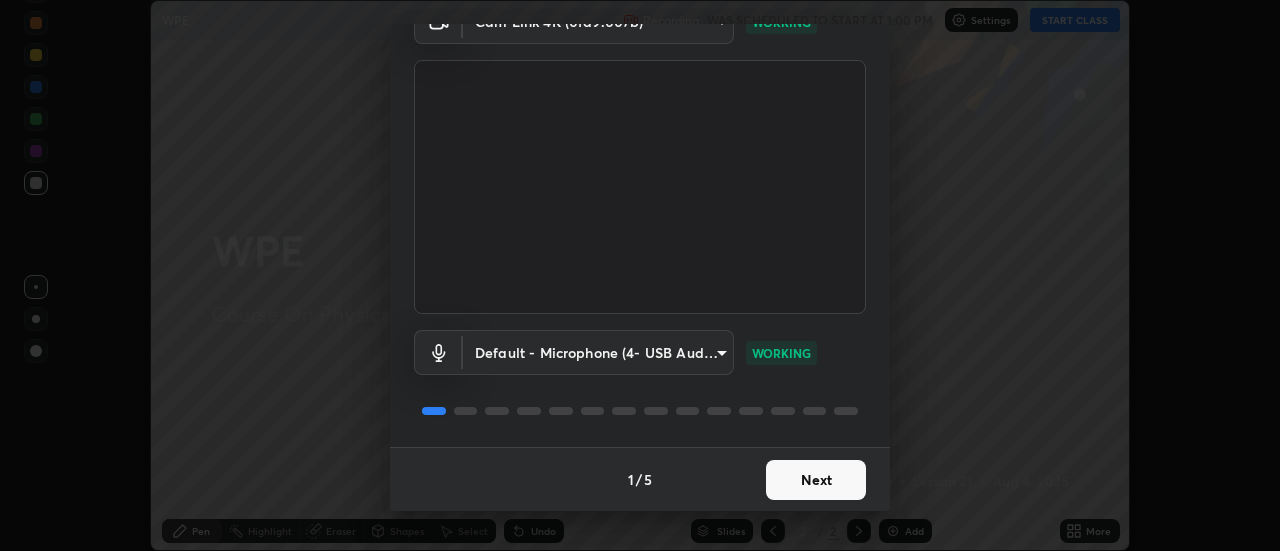 click on "Next" at bounding box center (816, 480) 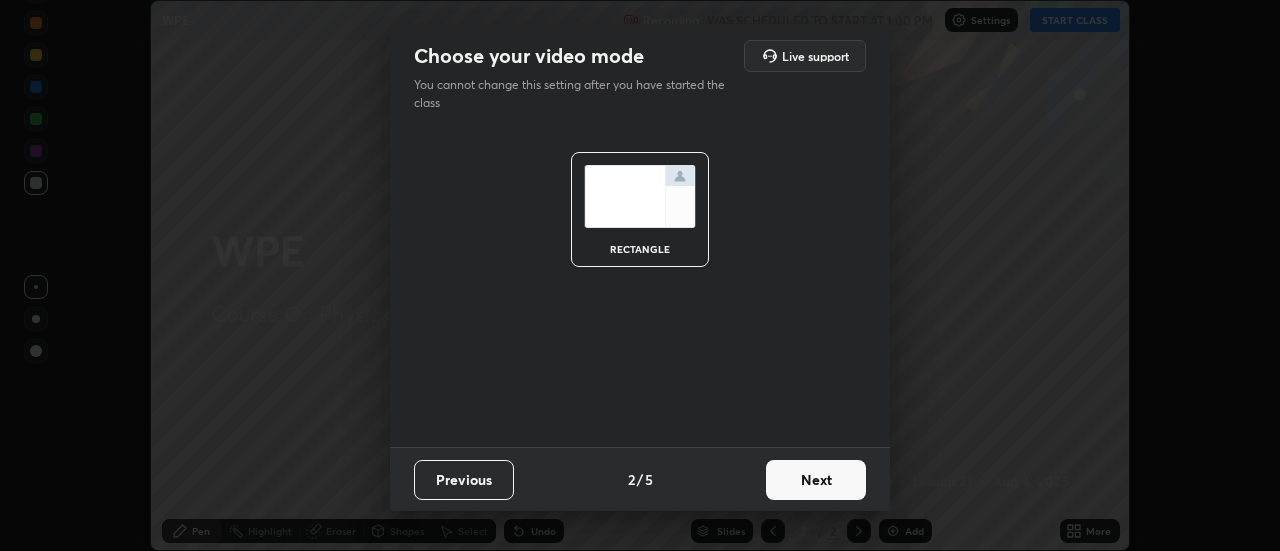 scroll, scrollTop: 0, scrollLeft: 0, axis: both 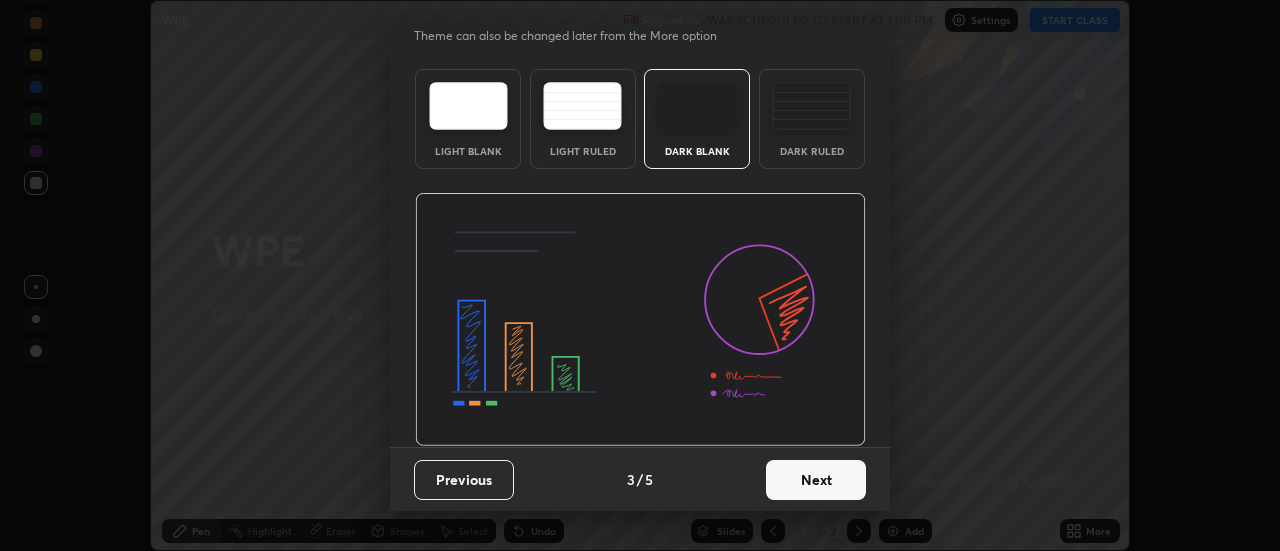 click on "Next" at bounding box center (816, 480) 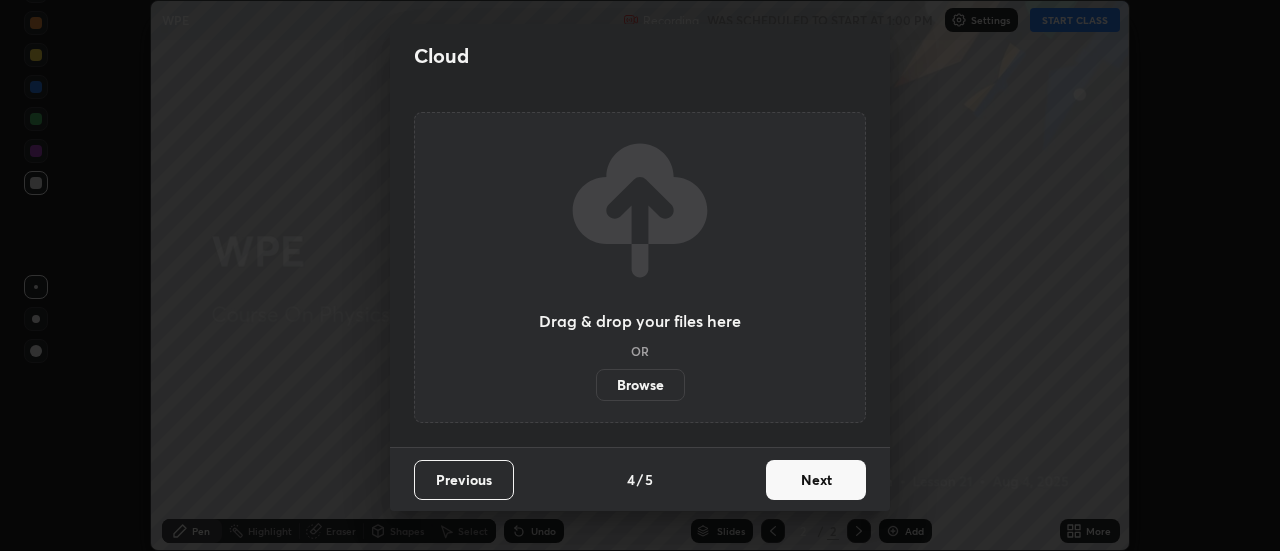 click on "Next" at bounding box center (816, 480) 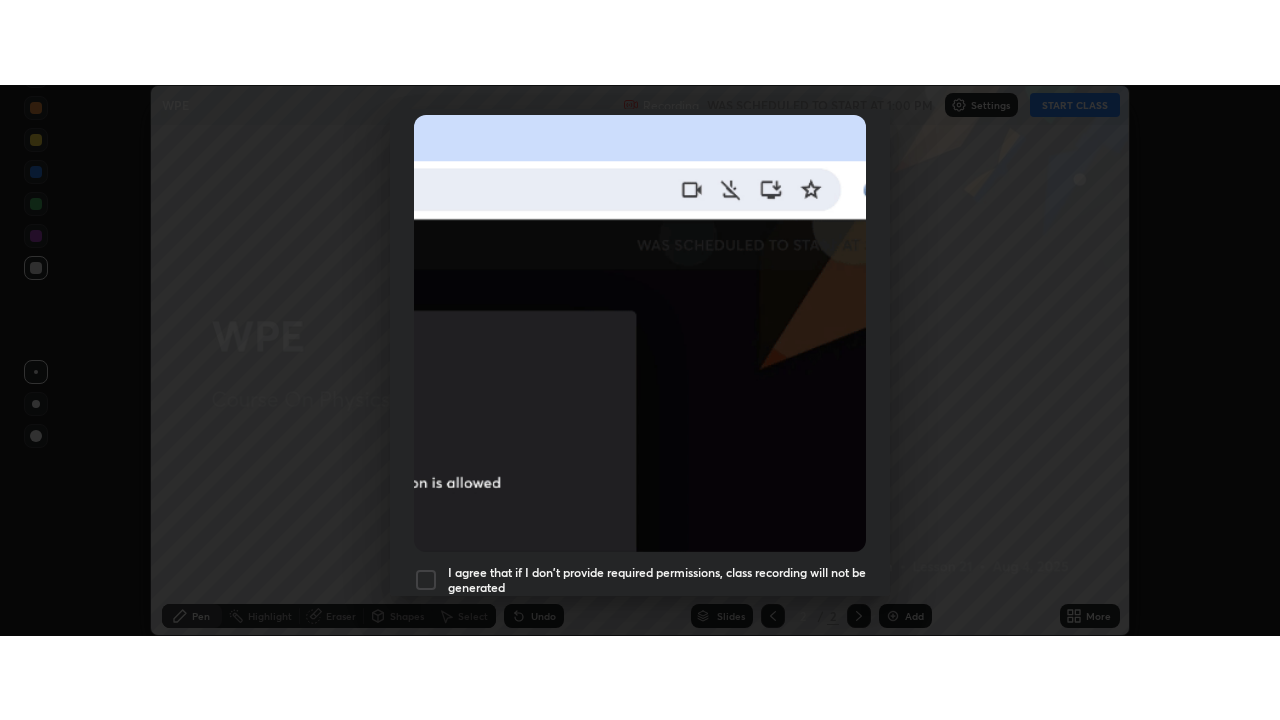 scroll, scrollTop: 513, scrollLeft: 0, axis: vertical 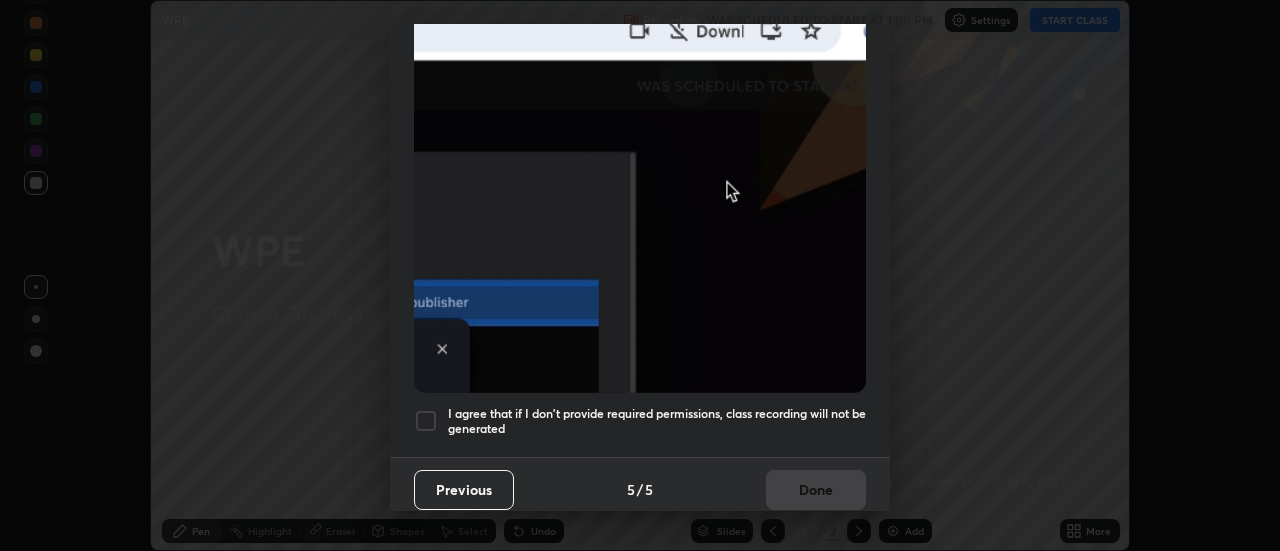 click at bounding box center (426, 421) 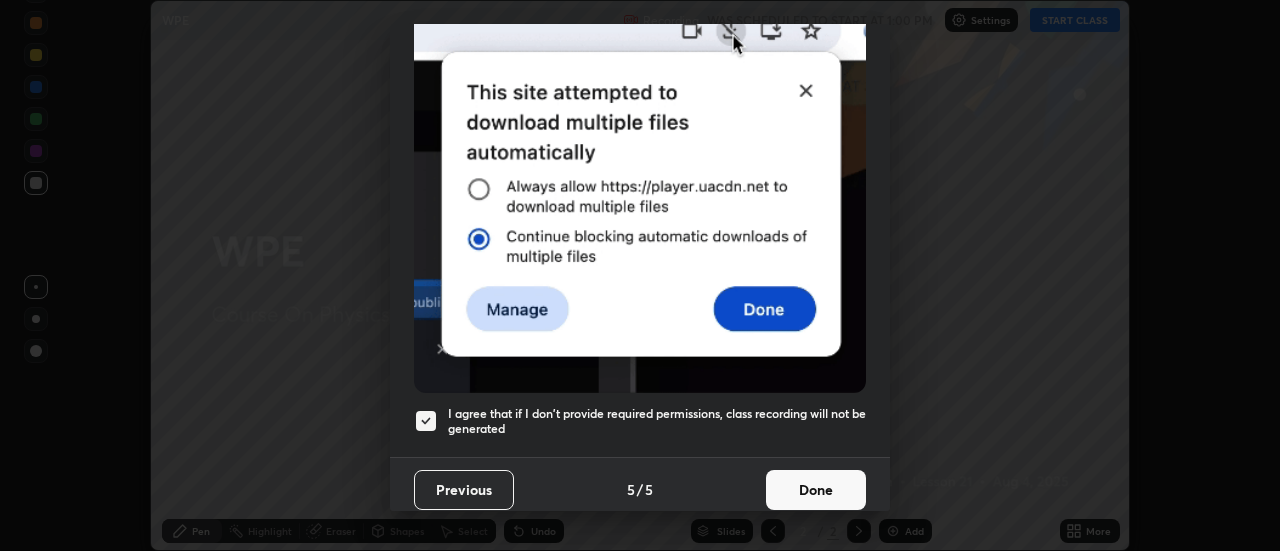 click on "Done" at bounding box center (816, 490) 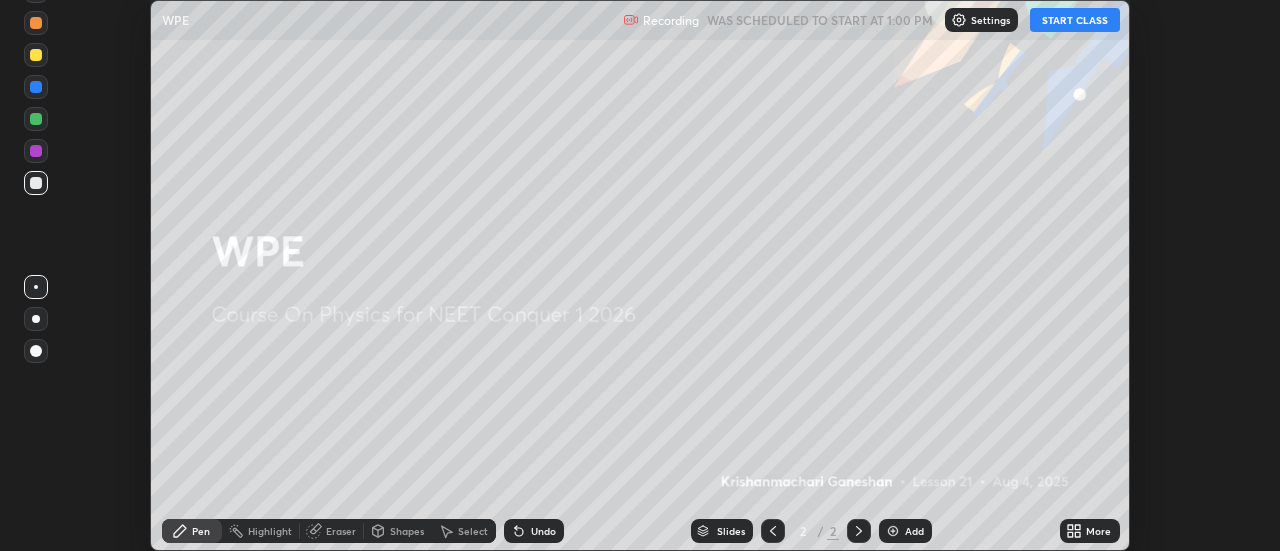 click on "START CLASS" at bounding box center [1075, 20] 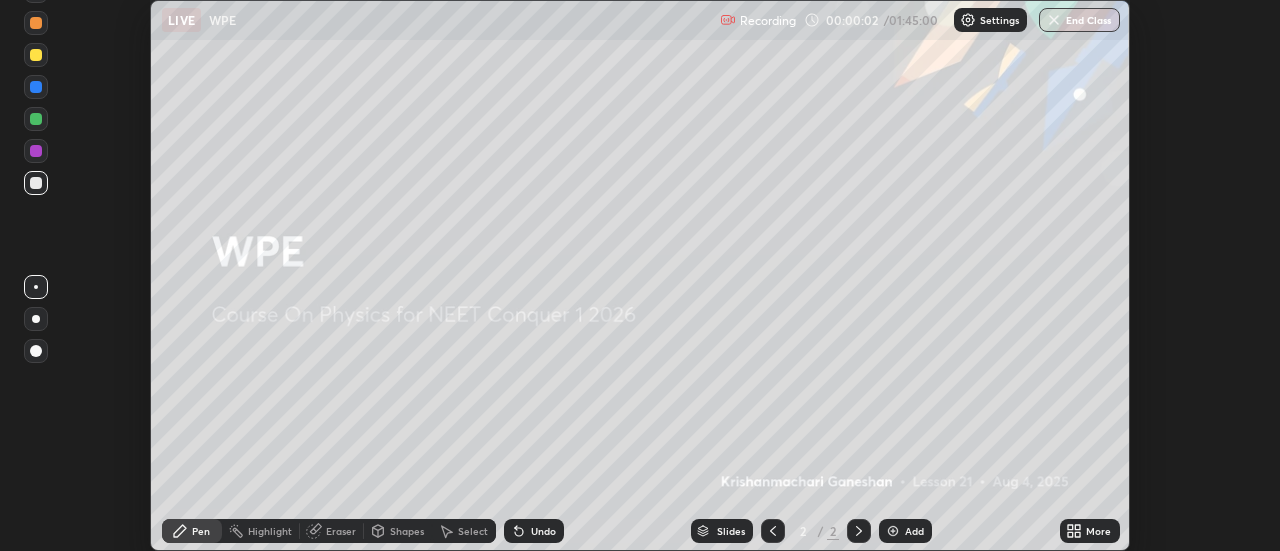 click 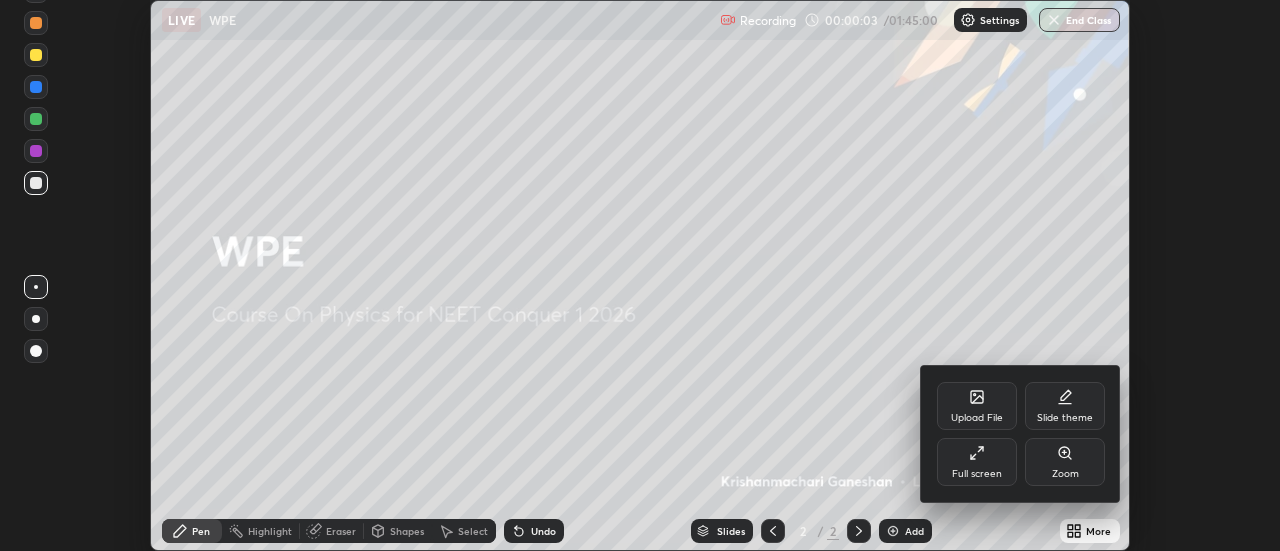 click 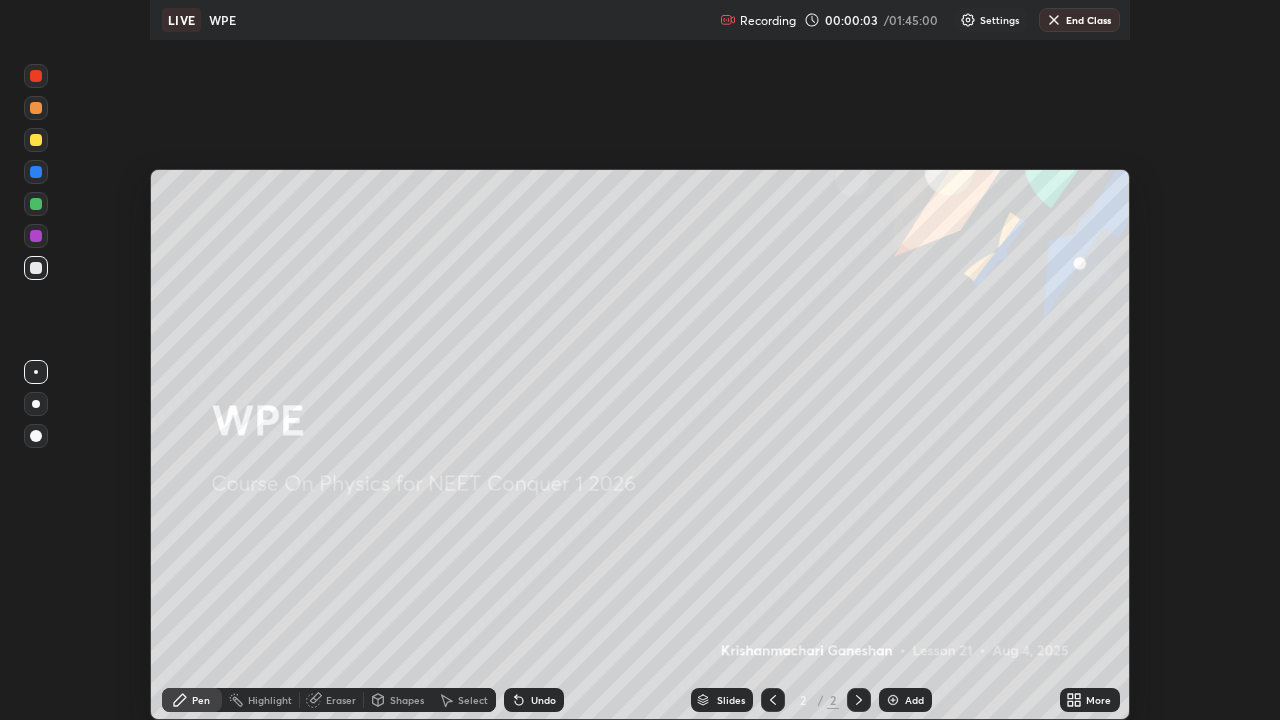 scroll, scrollTop: 99280, scrollLeft: 98720, axis: both 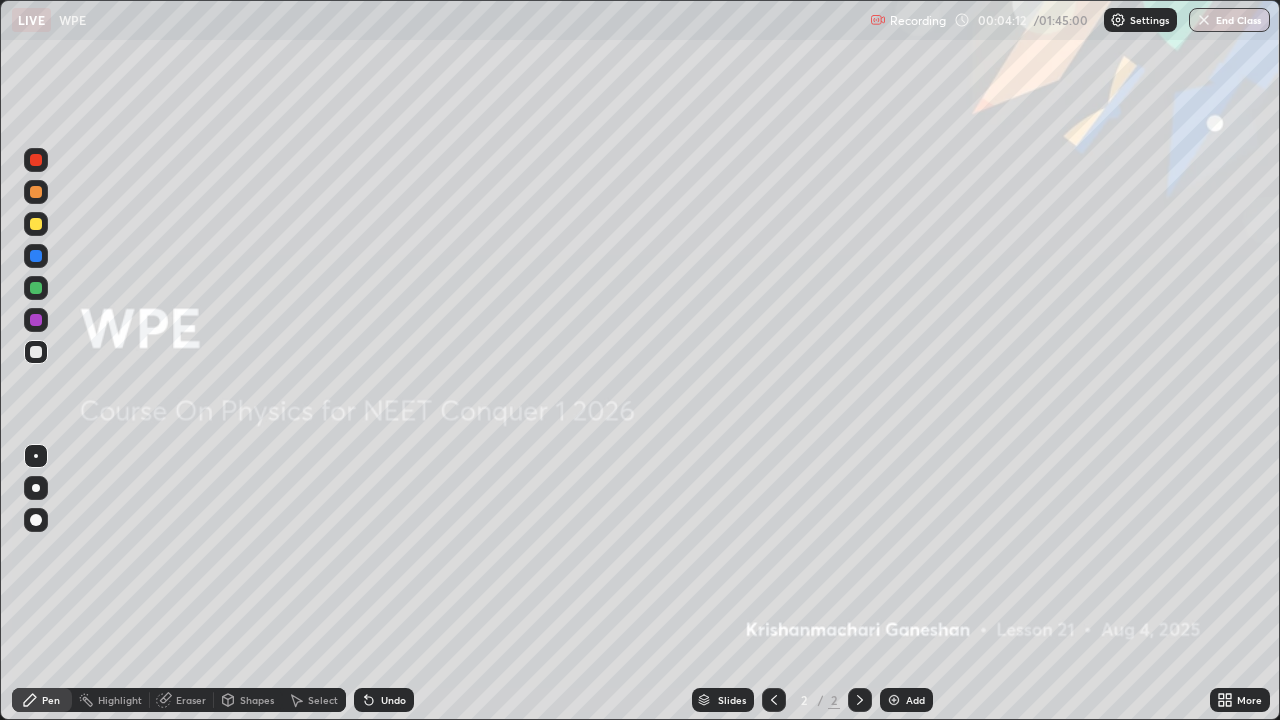 click at bounding box center (894, 700) 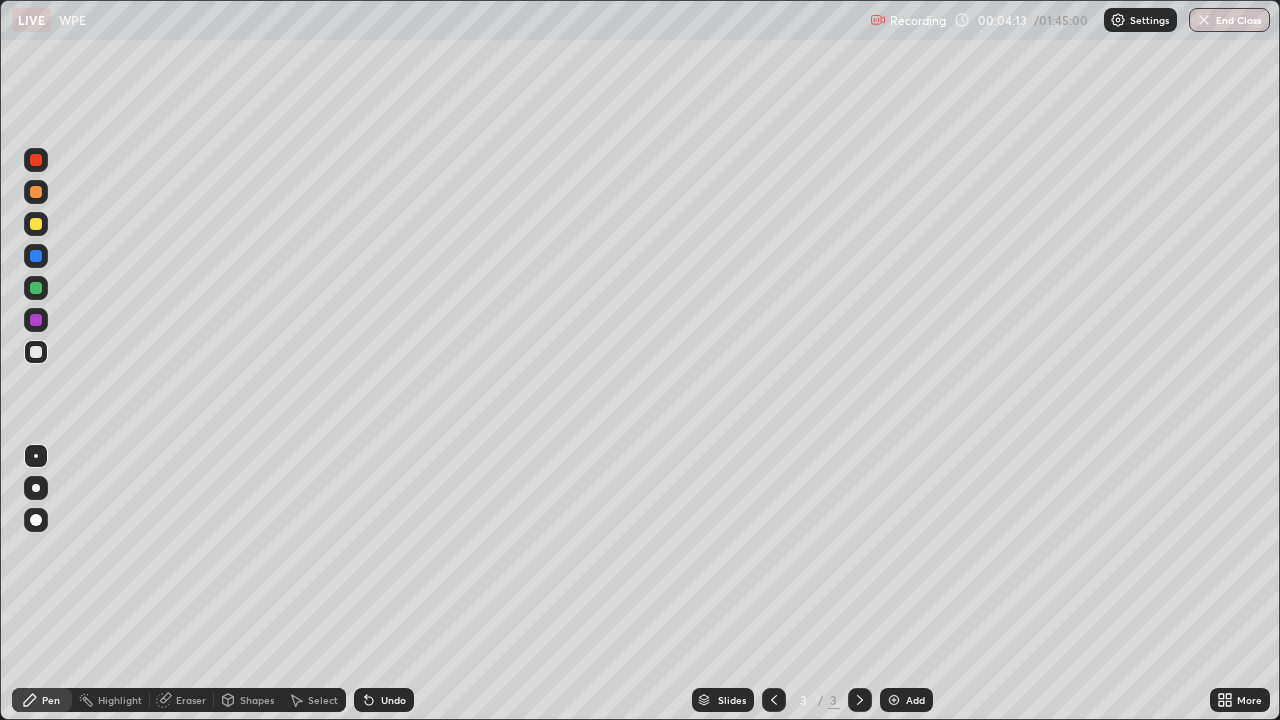 click at bounding box center (894, 700) 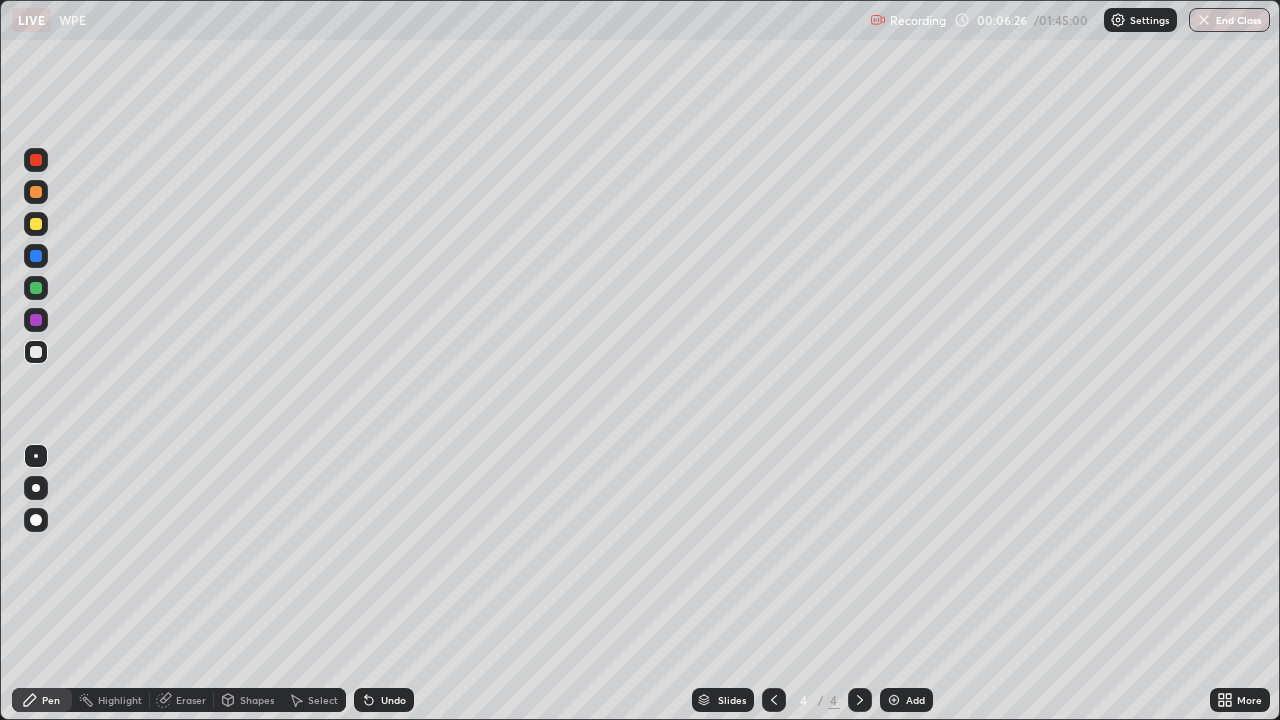 click at bounding box center [36, 320] 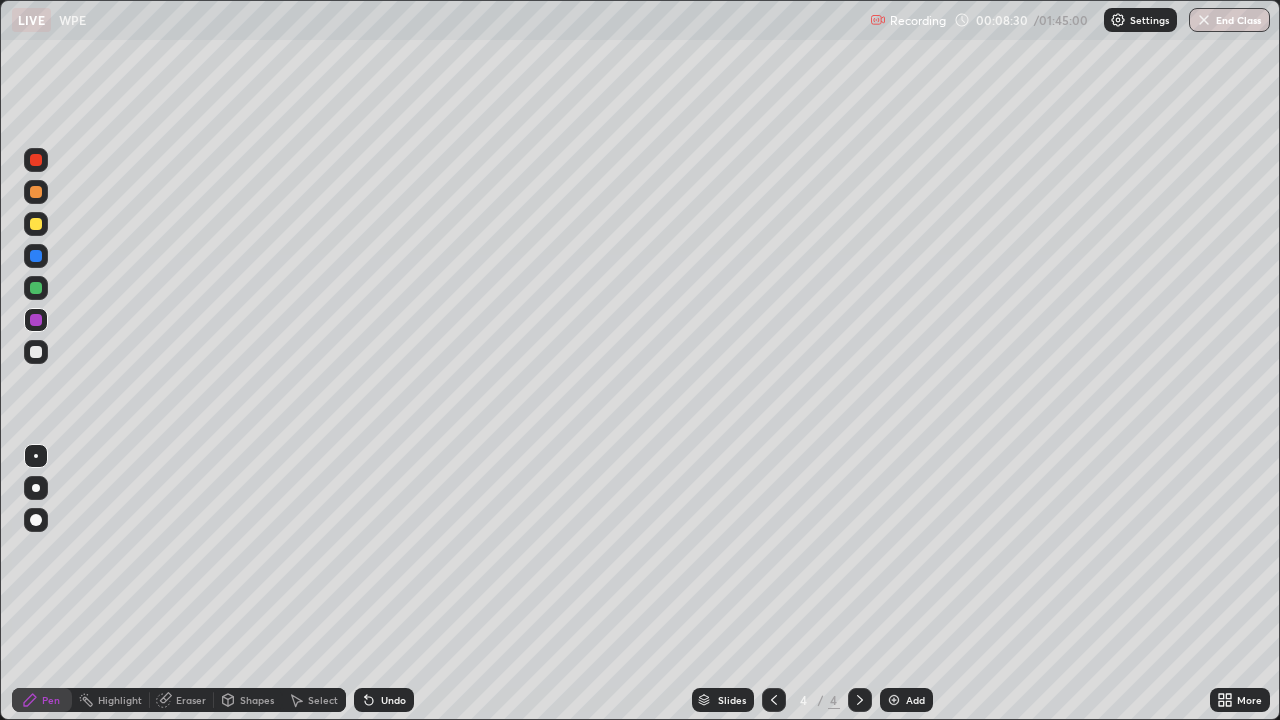 click at bounding box center [36, 352] 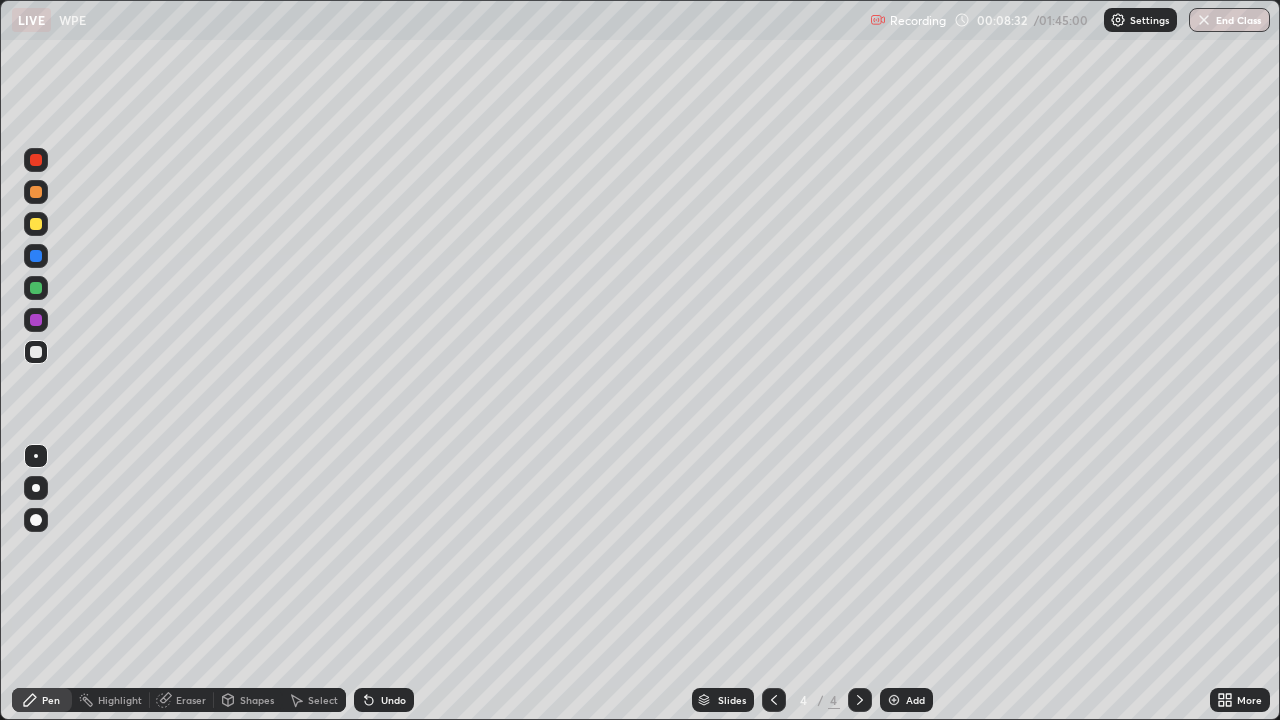 click on "Eraser" at bounding box center [191, 700] 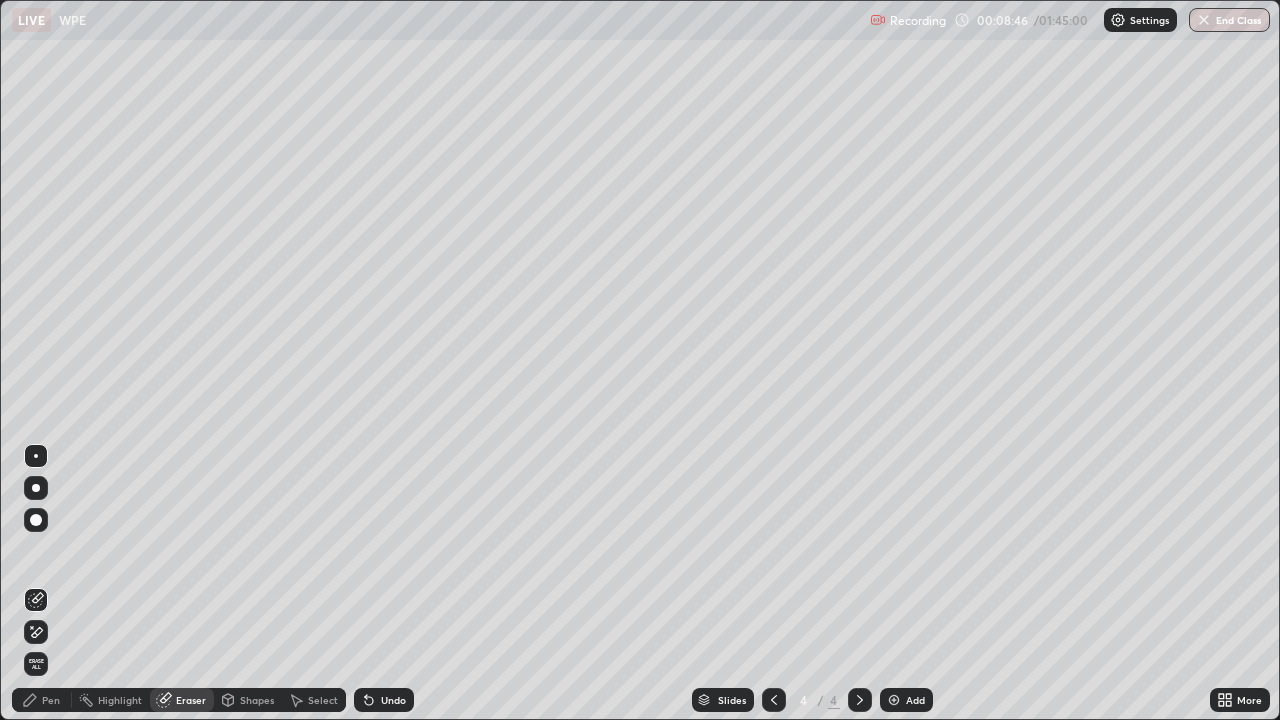 click at bounding box center (36, 456) 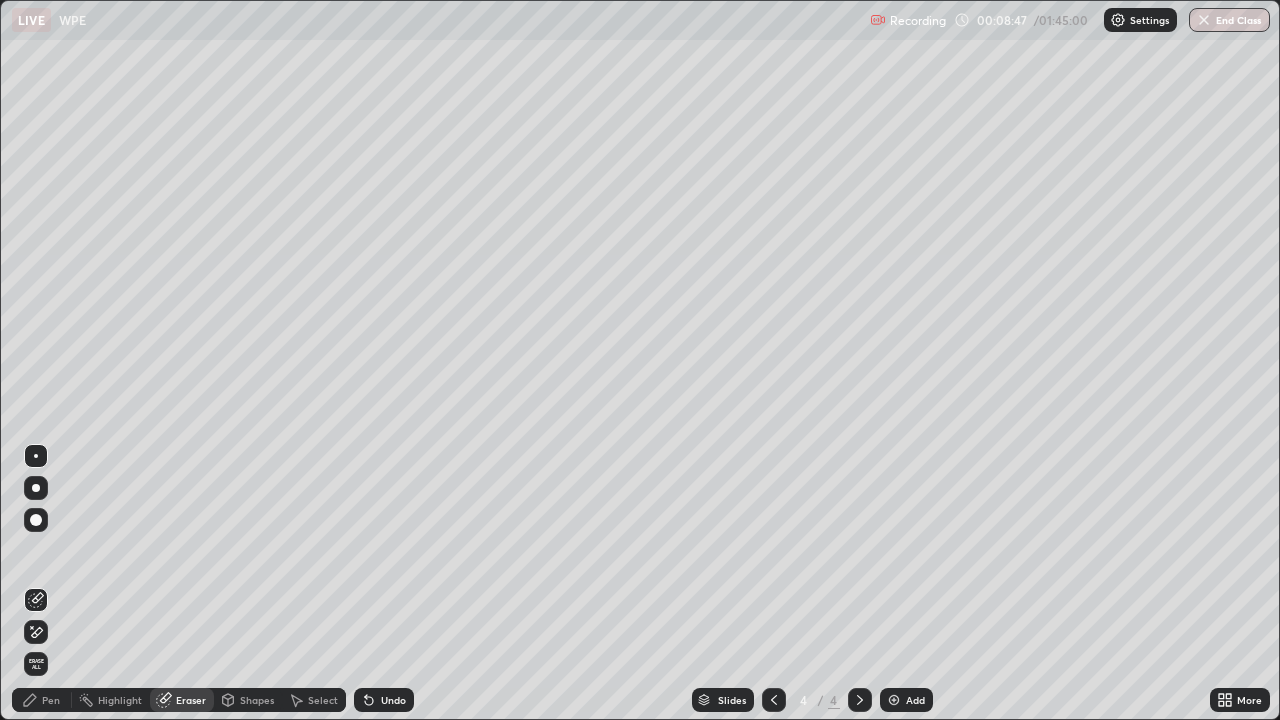 click on "Pen" at bounding box center (42, 700) 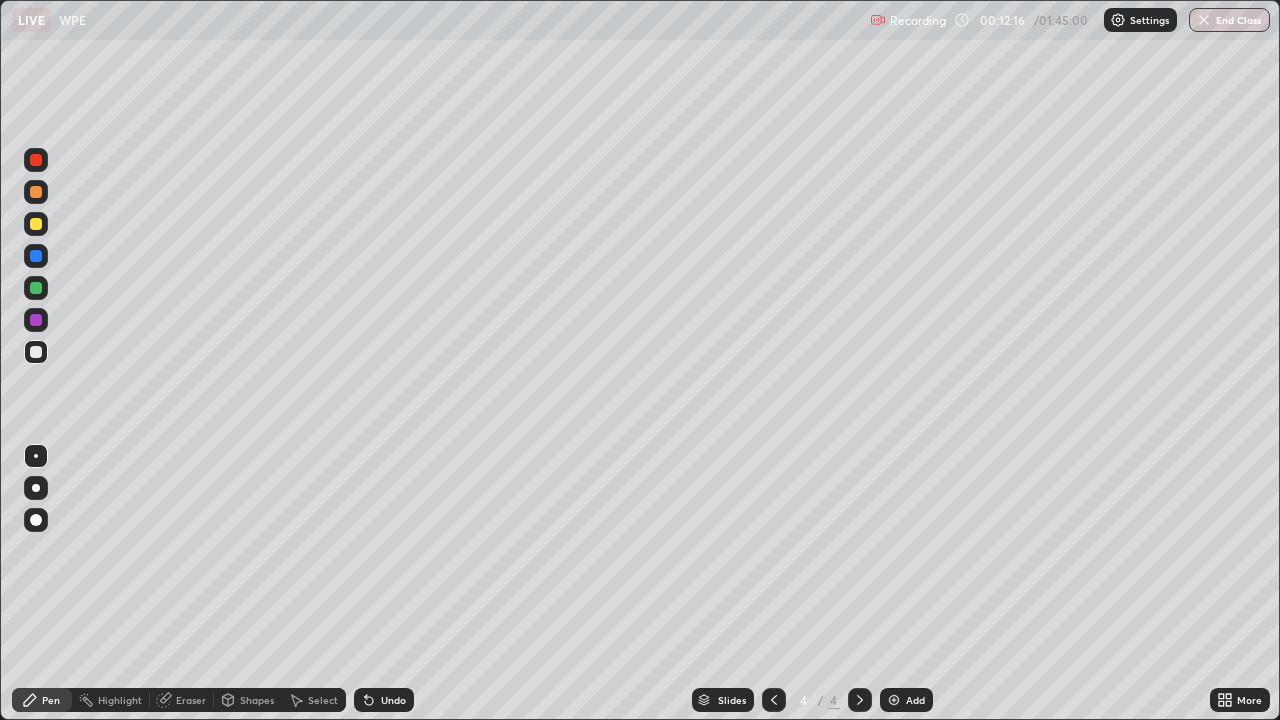 click at bounding box center [894, 700] 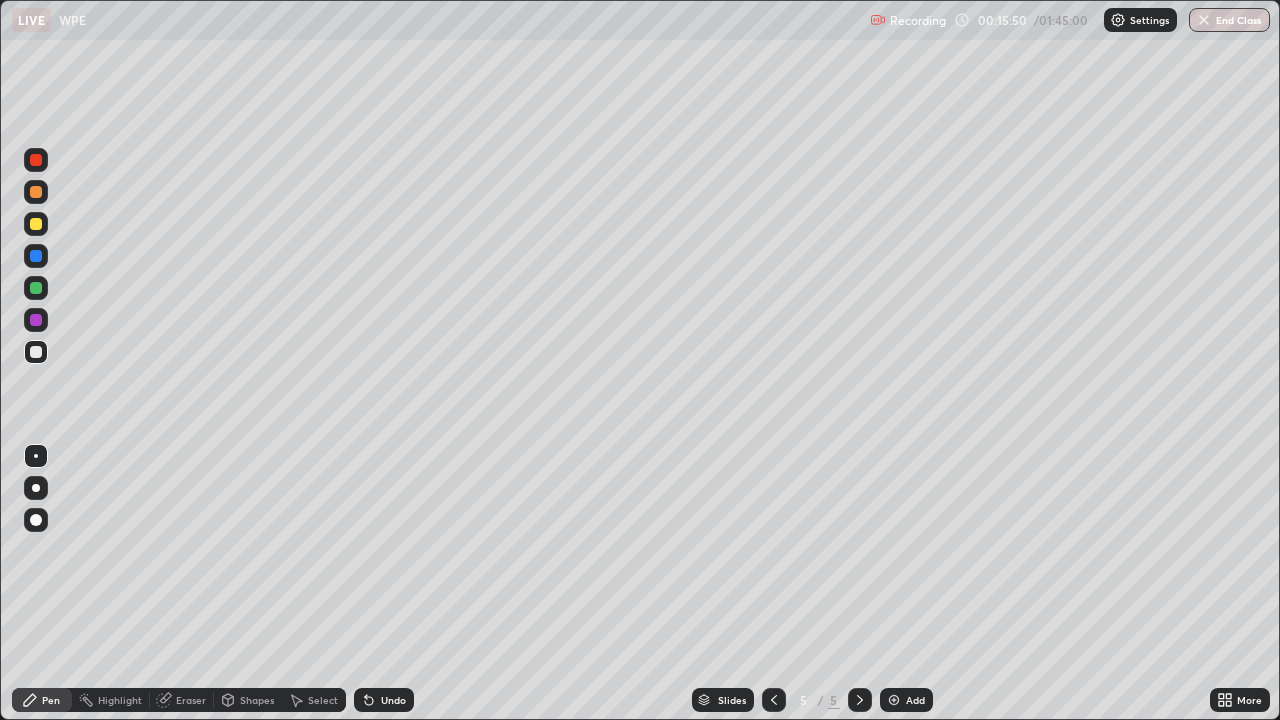 click at bounding box center [894, 700] 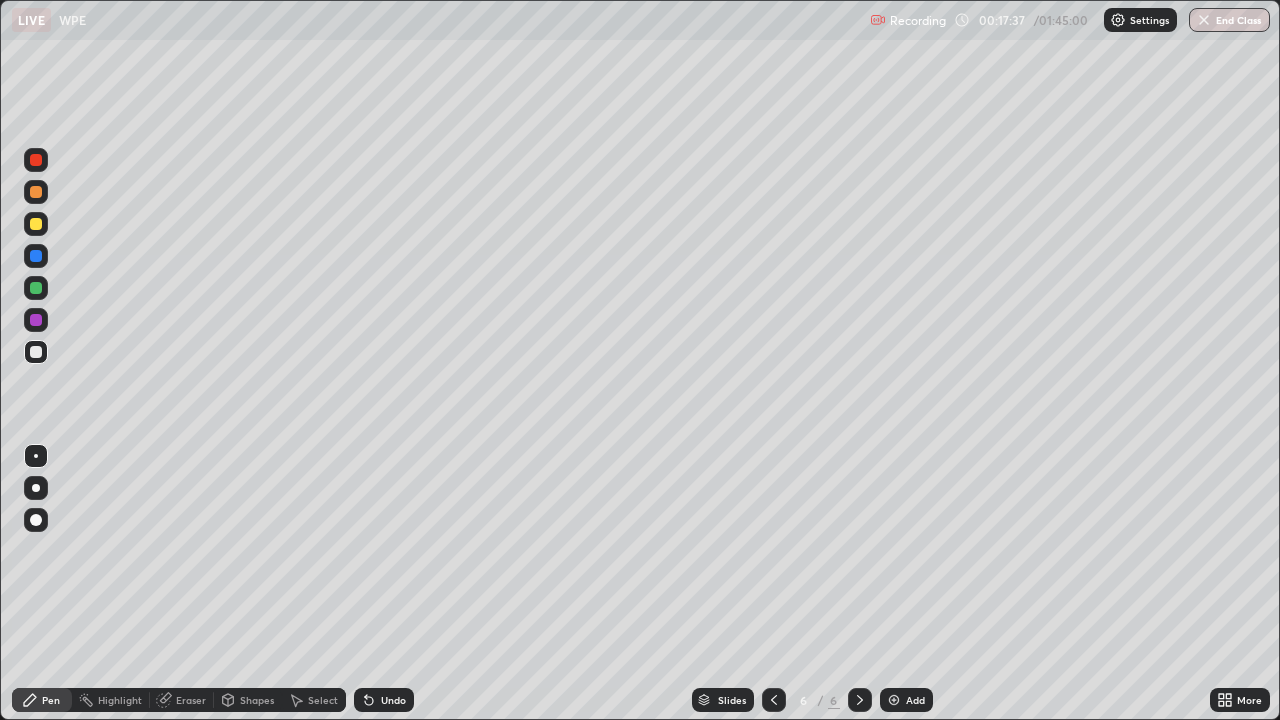 click on "Pen" at bounding box center (51, 700) 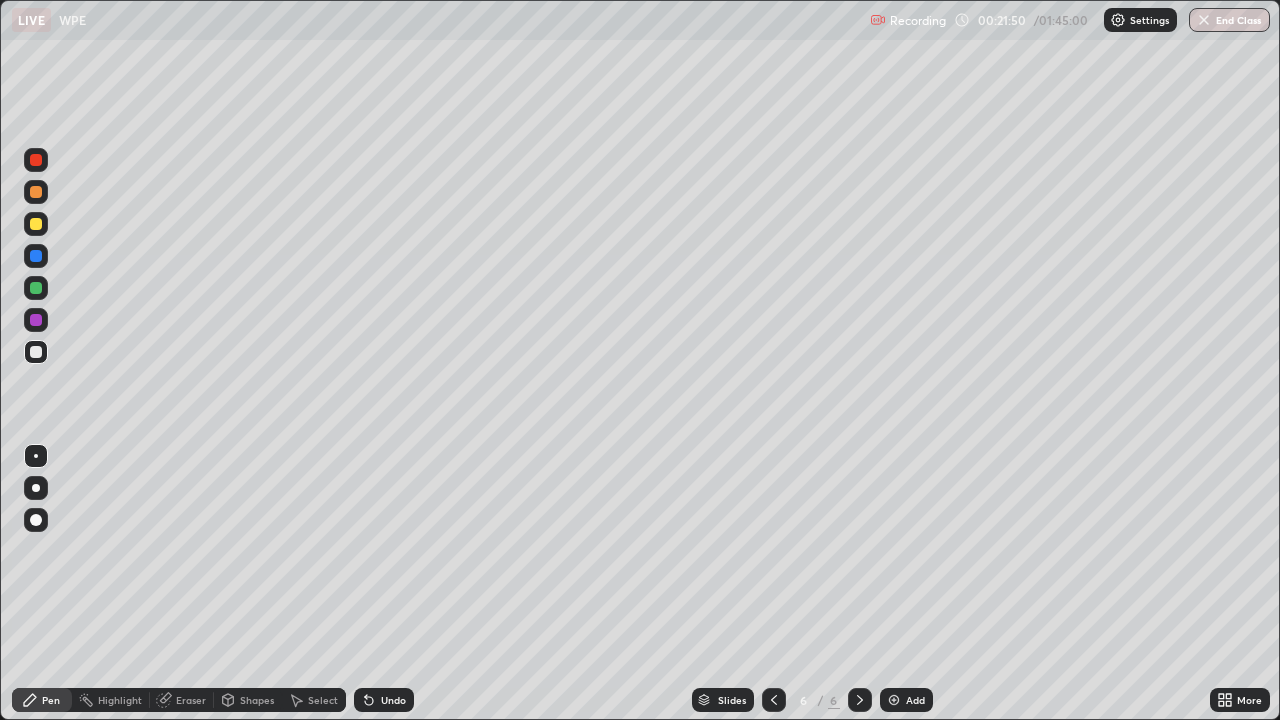 click on "Eraser" at bounding box center [191, 700] 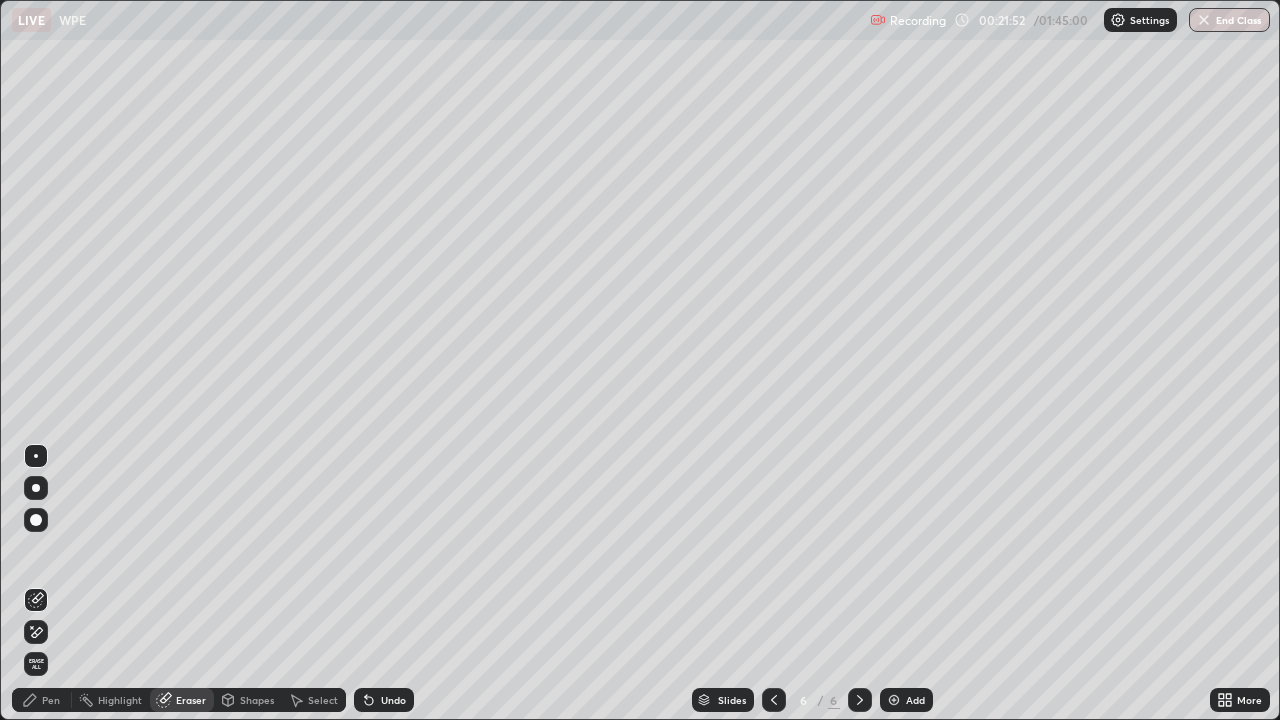 click on "Highlight" at bounding box center [120, 700] 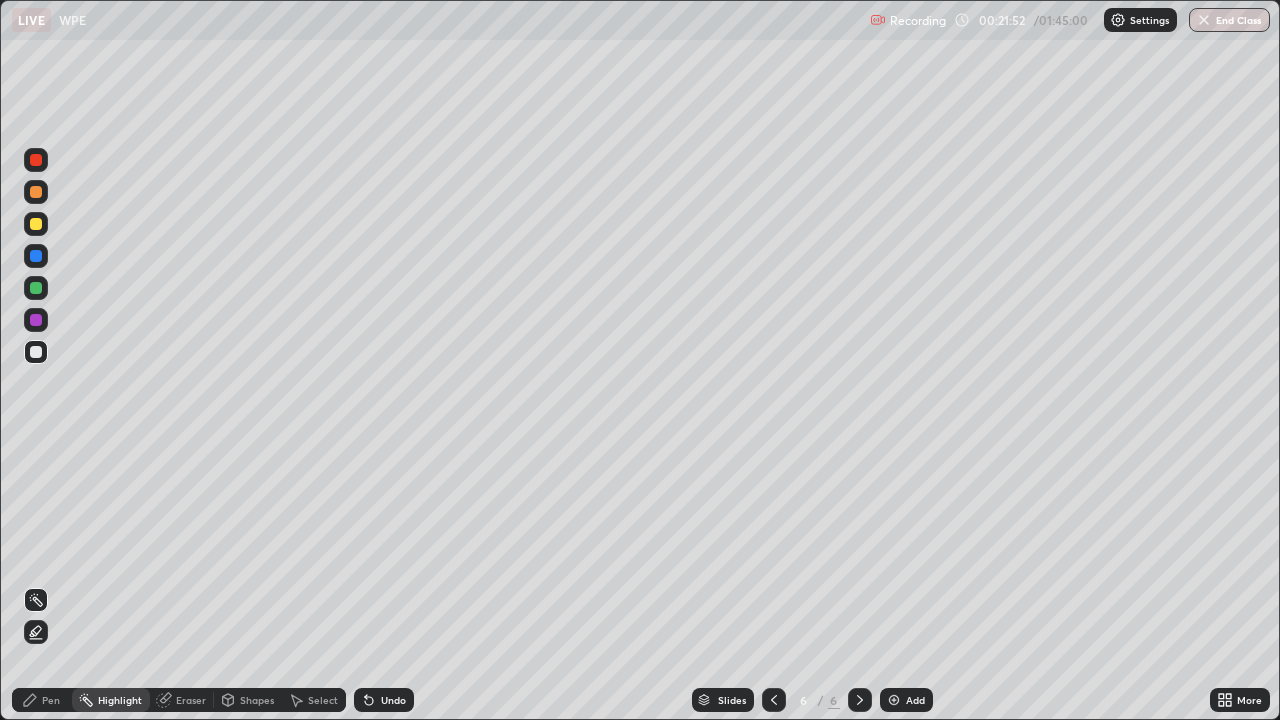 click on "Pen" at bounding box center (51, 700) 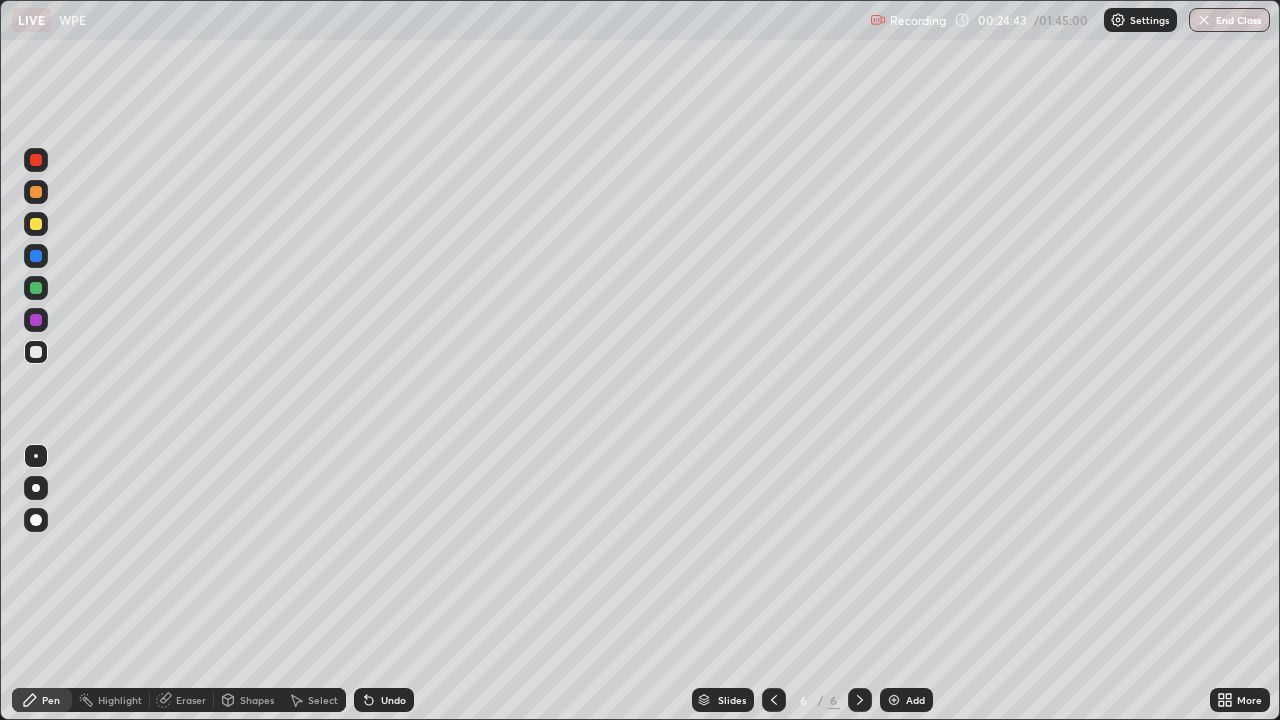 click at bounding box center (894, 700) 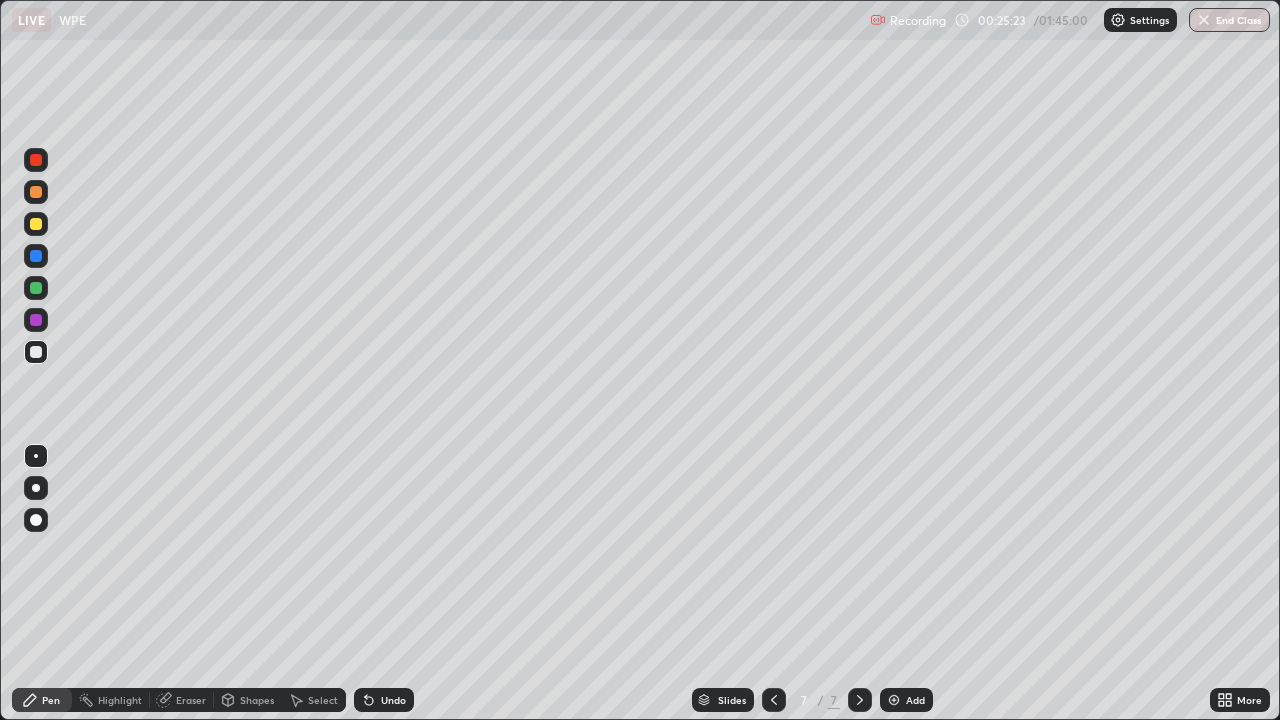click on "Shapes" at bounding box center [257, 700] 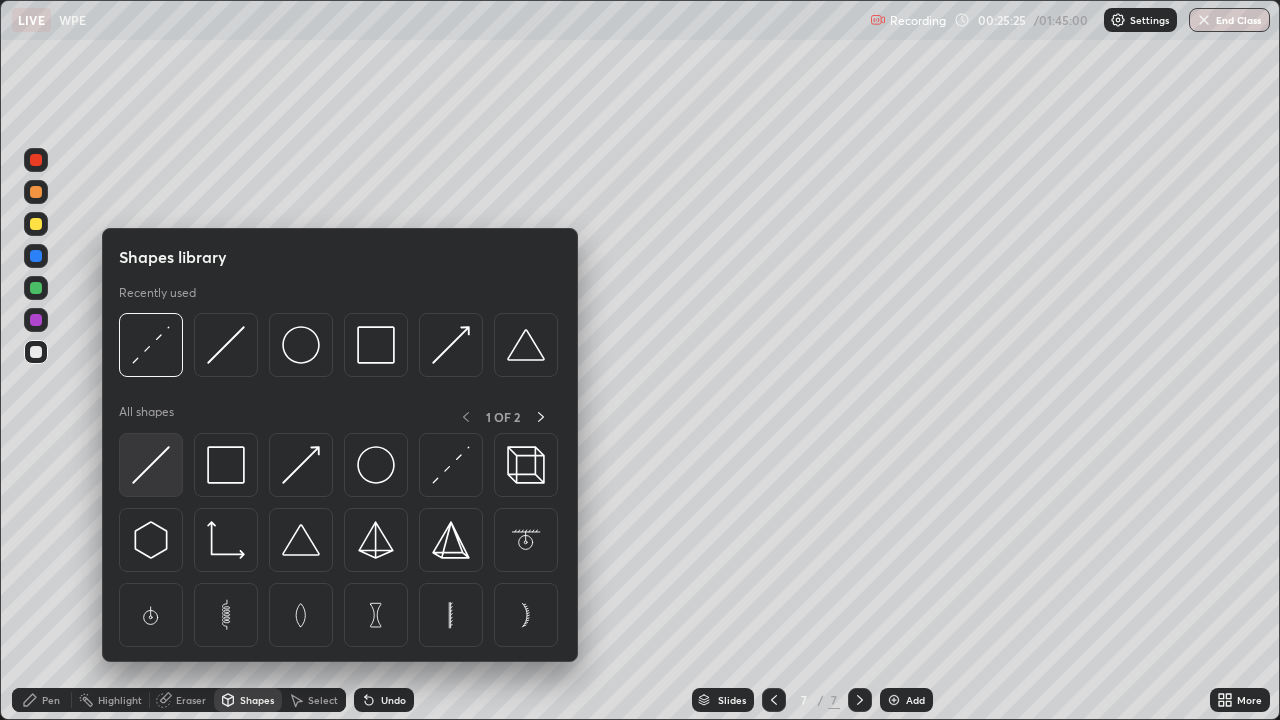 click at bounding box center (151, 465) 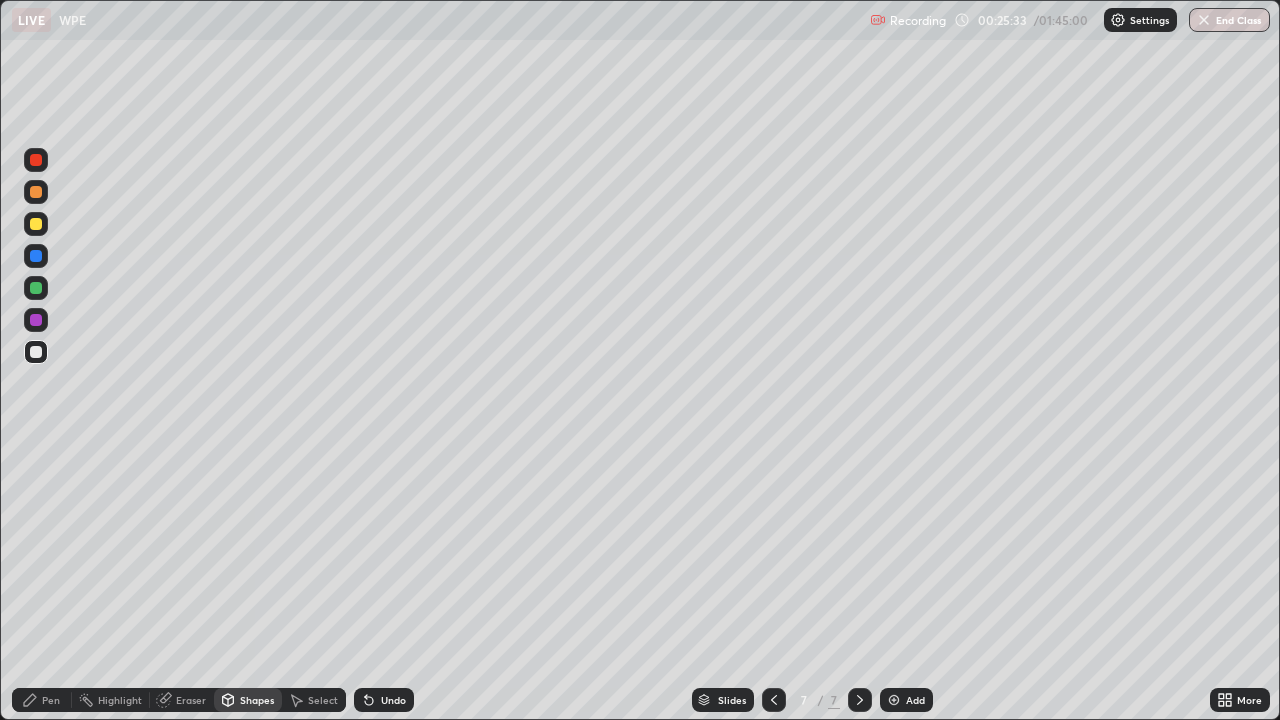 click on "Pen" at bounding box center [51, 700] 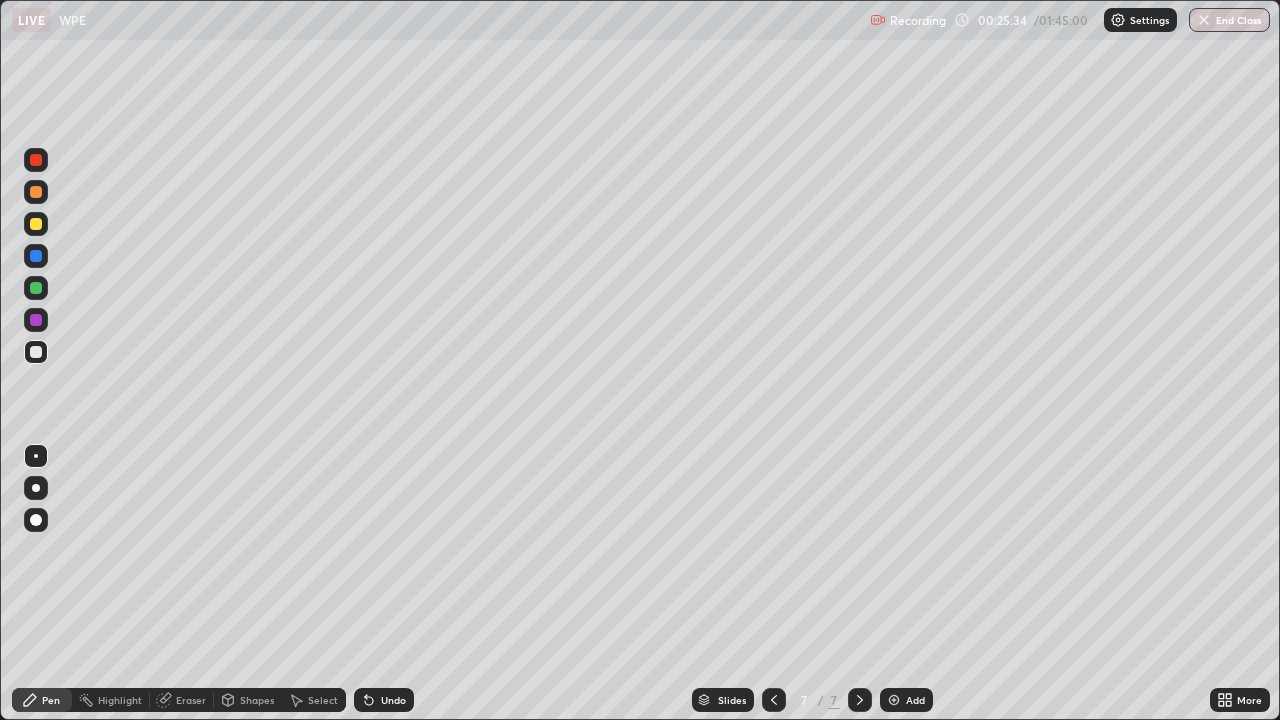 click on "Shapes" at bounding box center (257, 700) 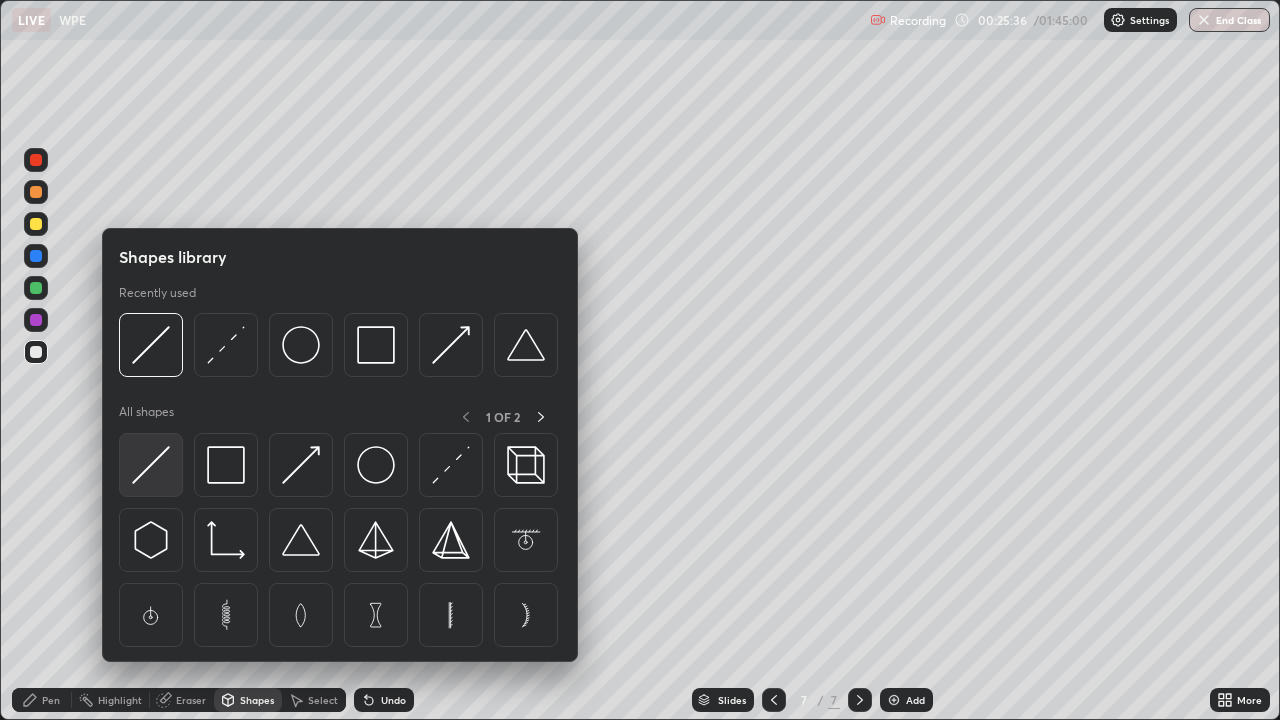 click at bounding box center [151, 465] 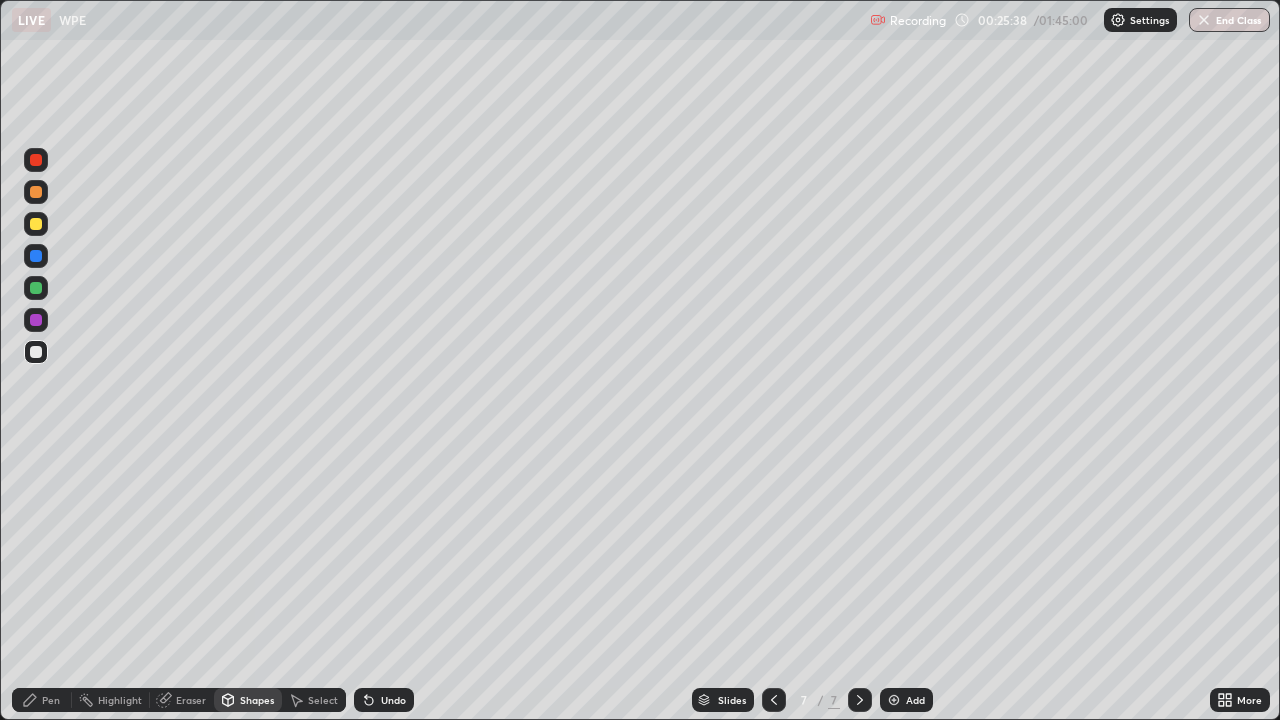 click at bounding box center [36, 224] 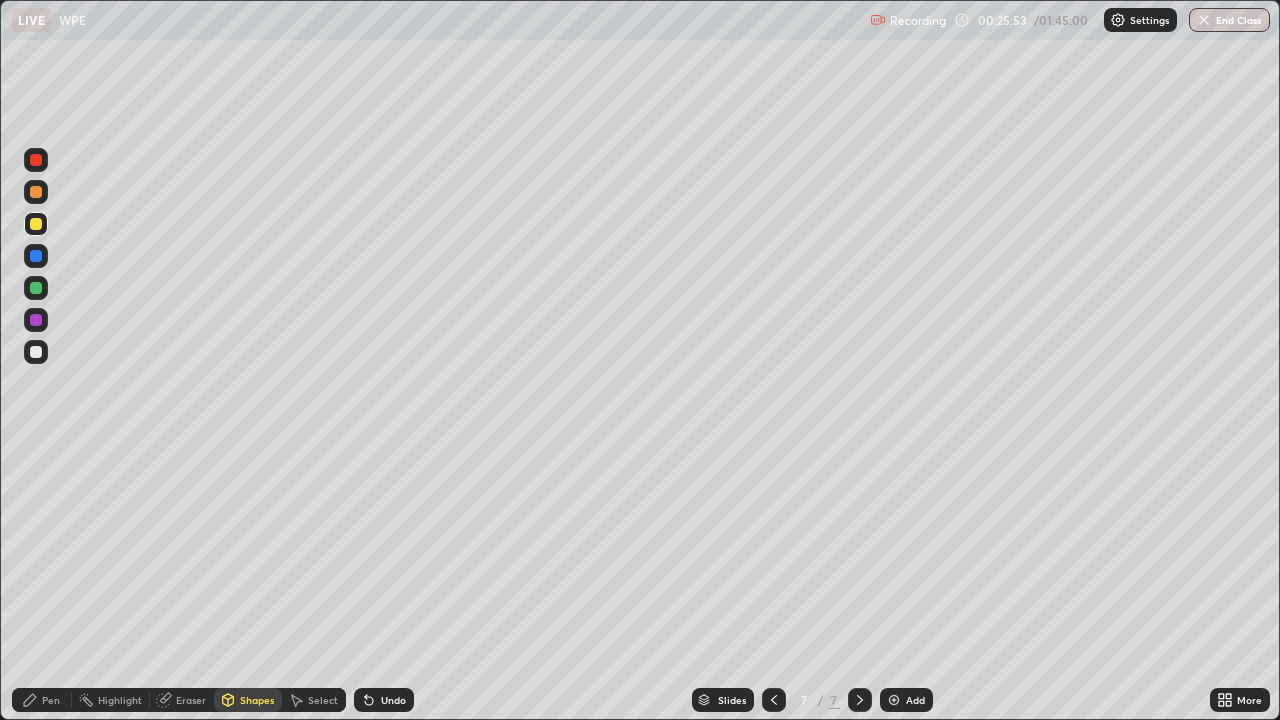 click on "Pen" at bounding box center (51, 700) 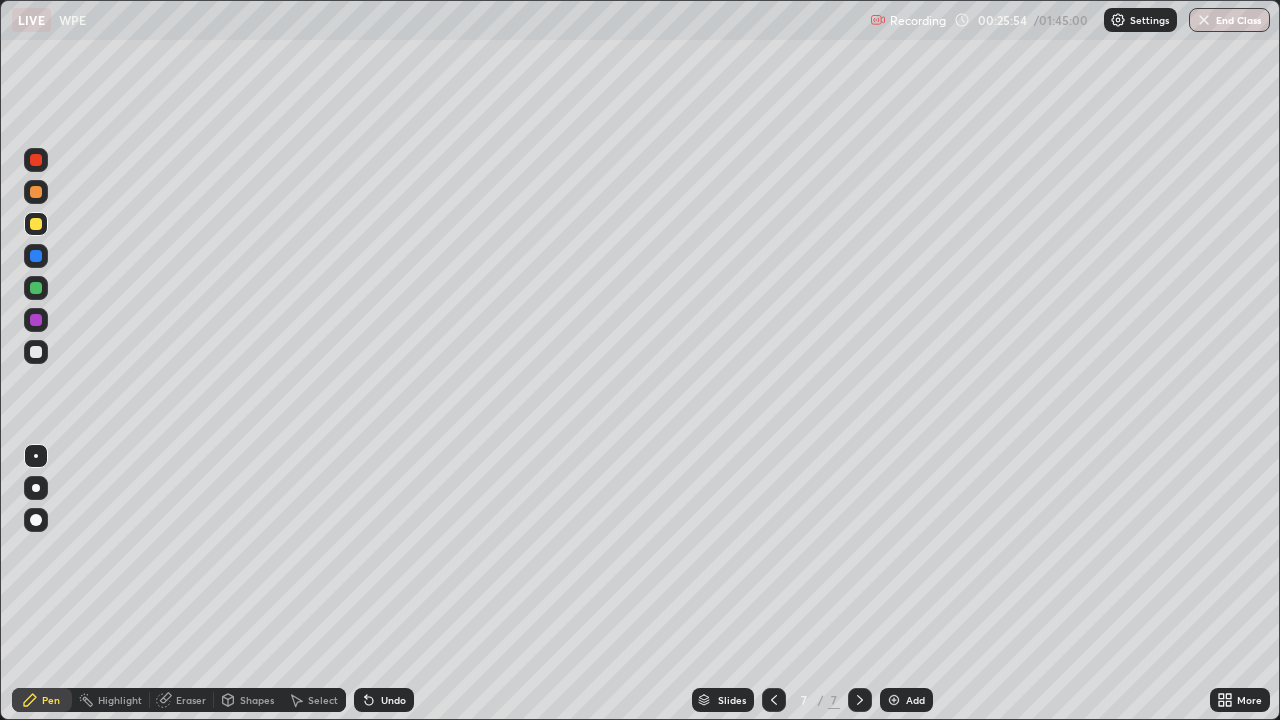 click at bounding box center (36, 456) 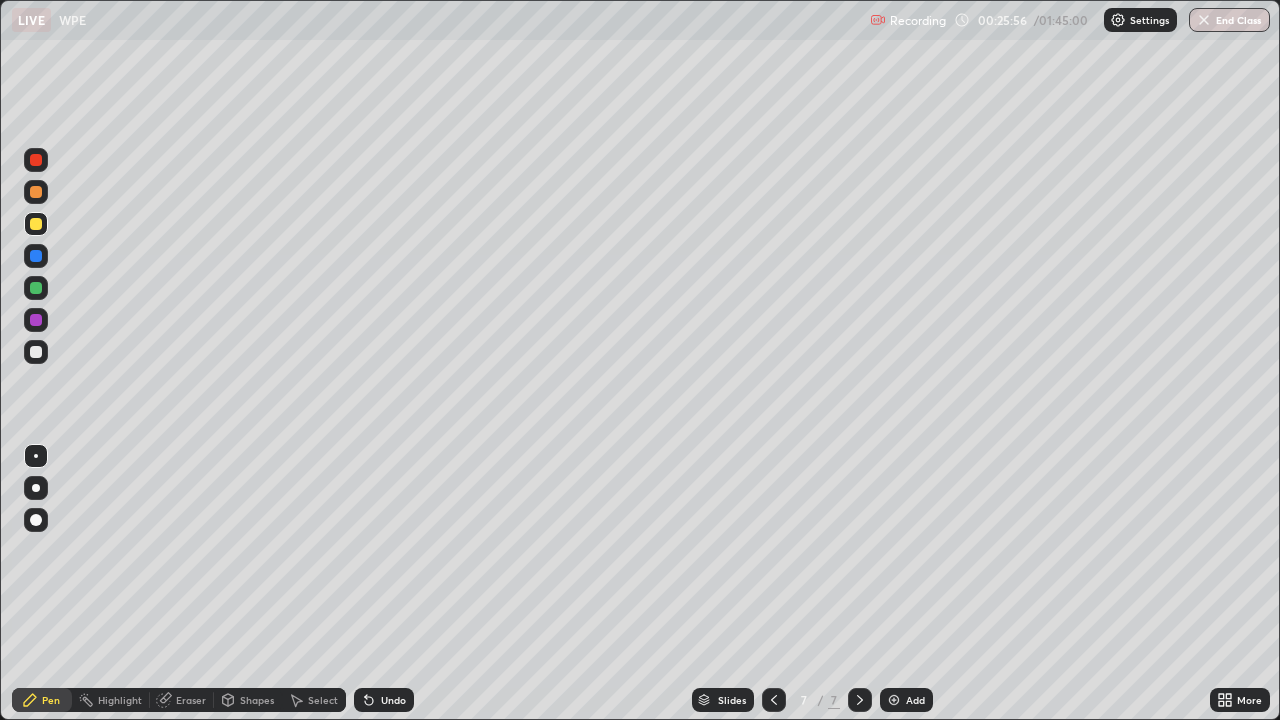 click at bounding box center [36, 352] 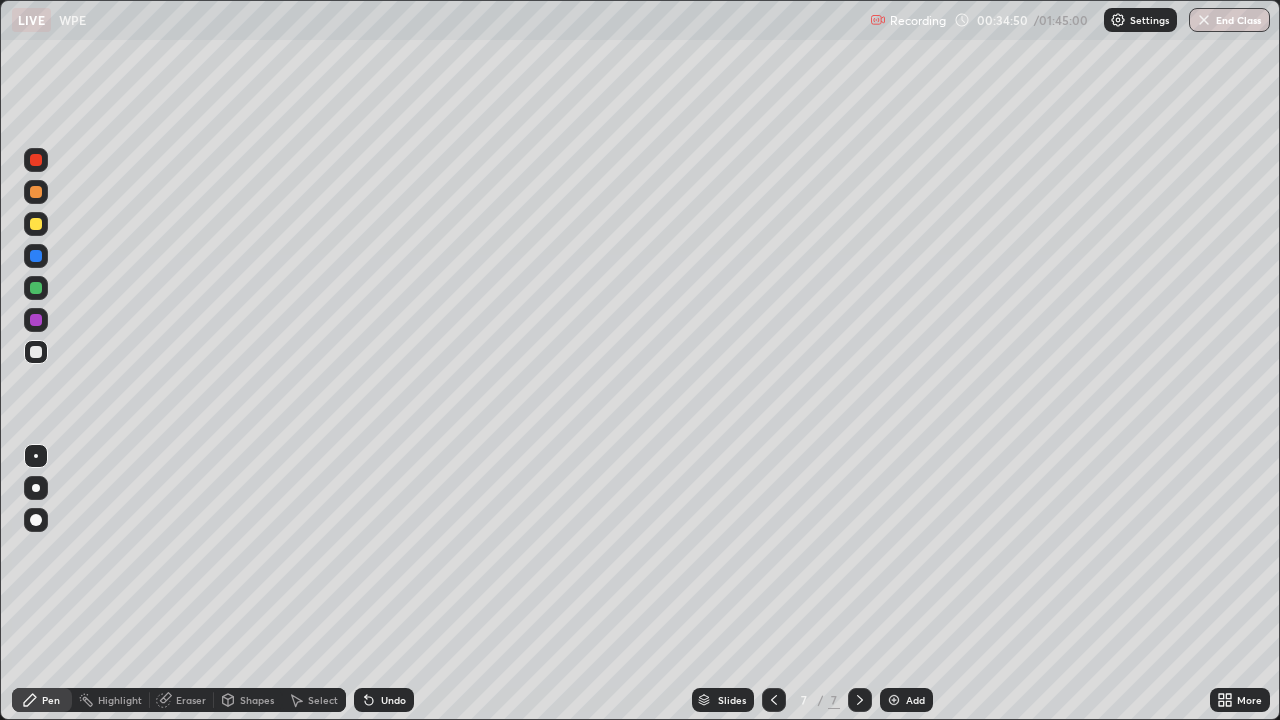 click on "Add" at bounding box center [906, 700] 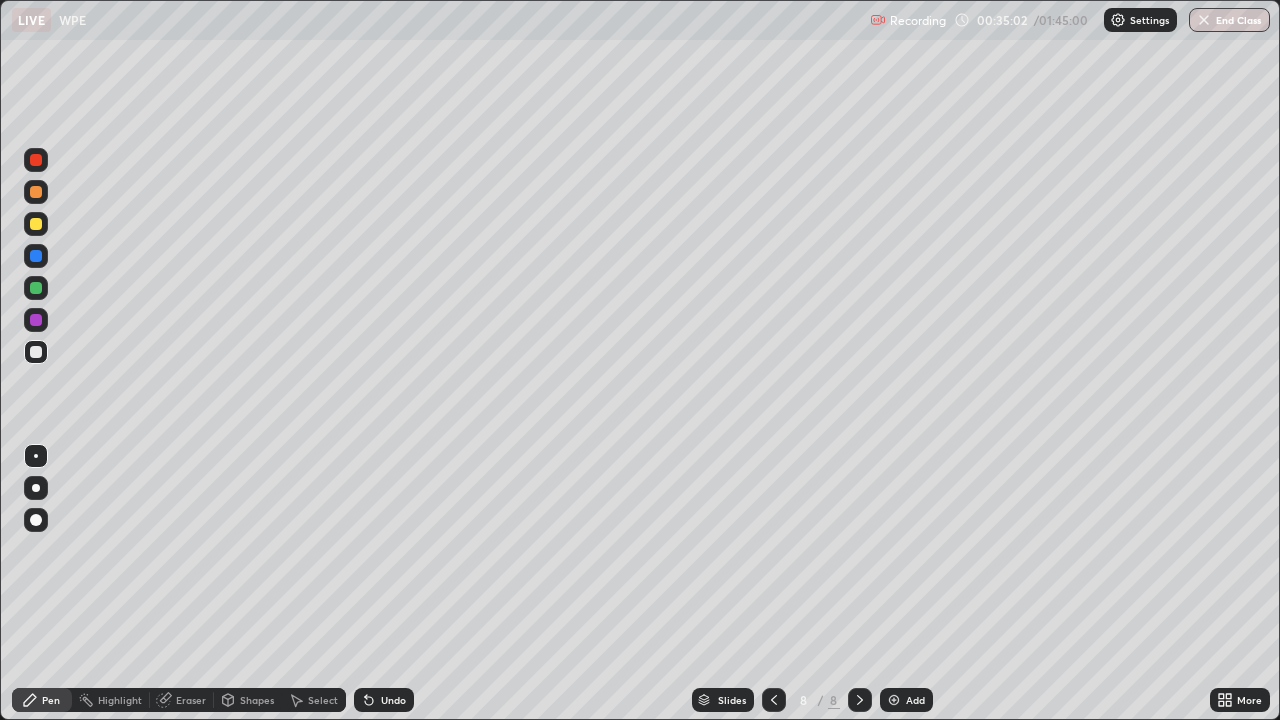 click on "Shapes" at bounding box center [257, 700] 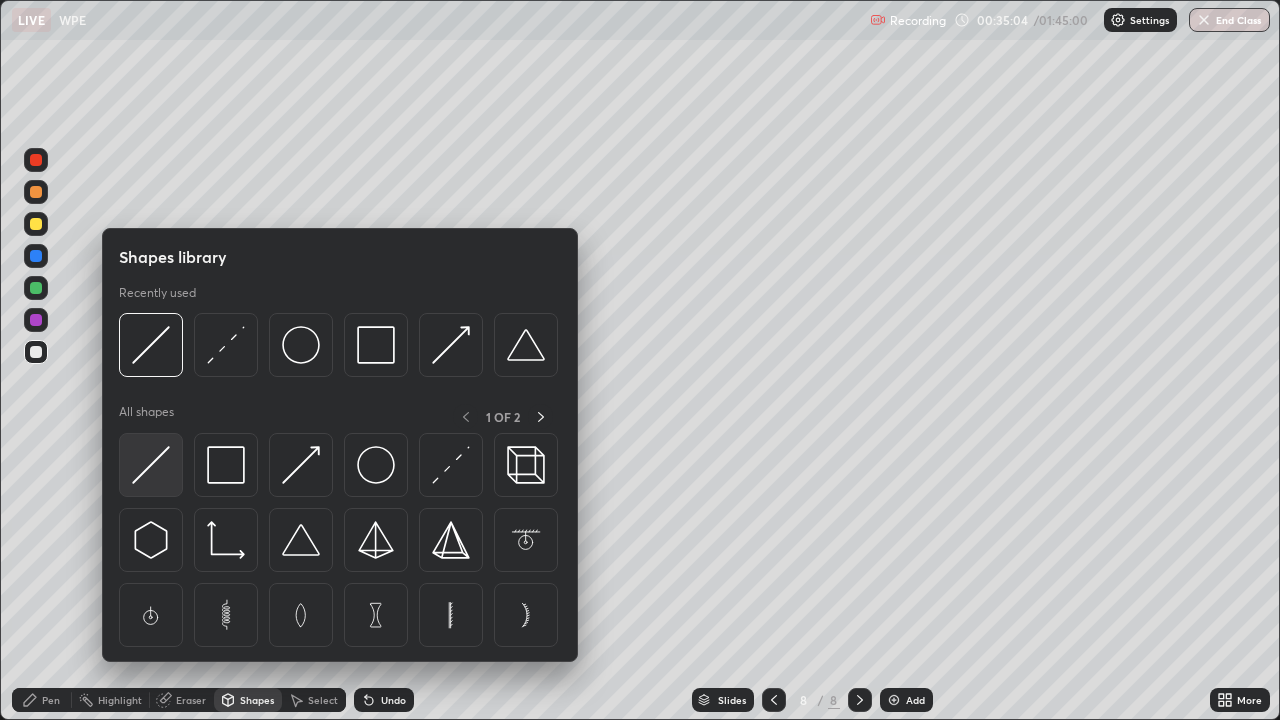 click at bounding box center [151, 465] 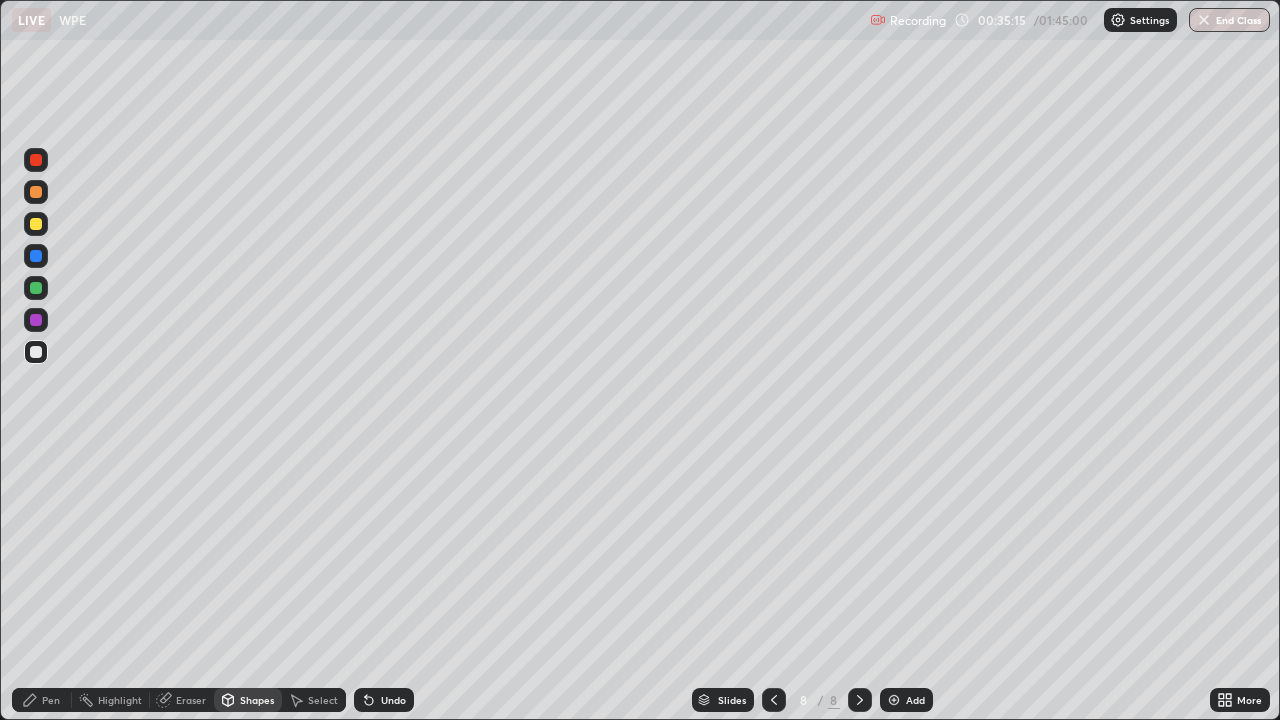 click on "Pen" at bounding box center (51, 700) 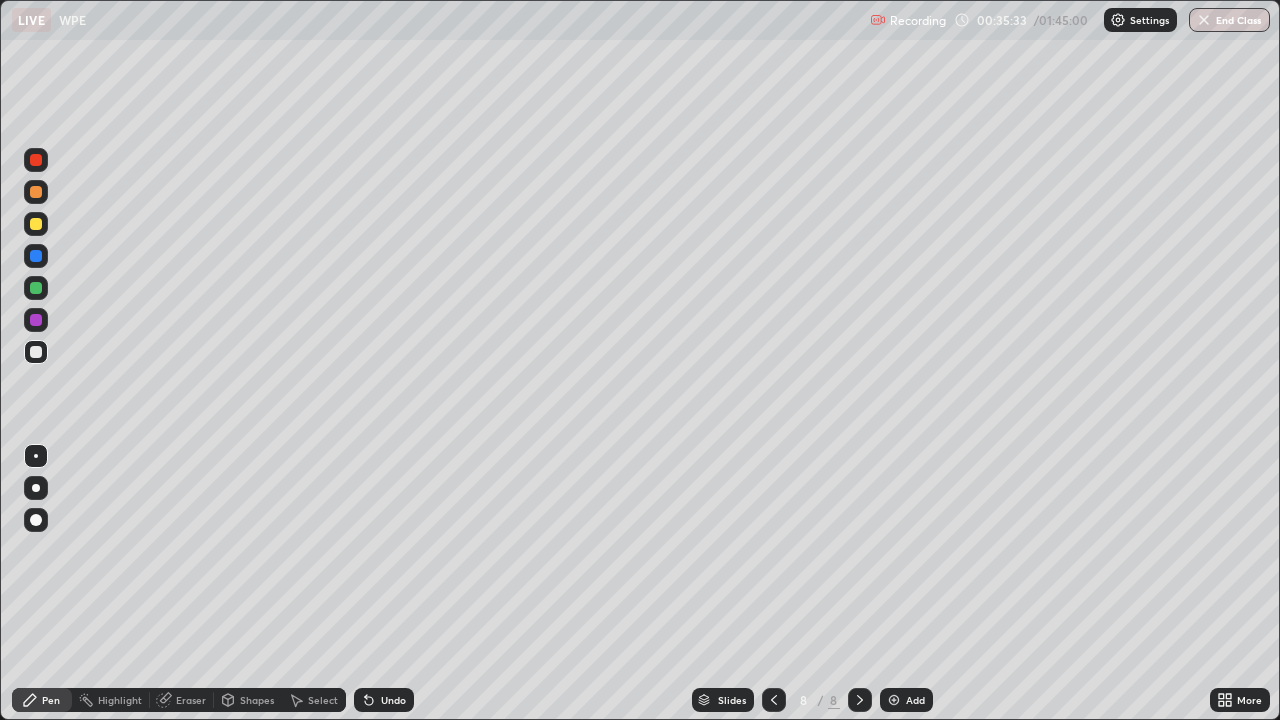 click on "Pen" at bounding box center (42, 700) 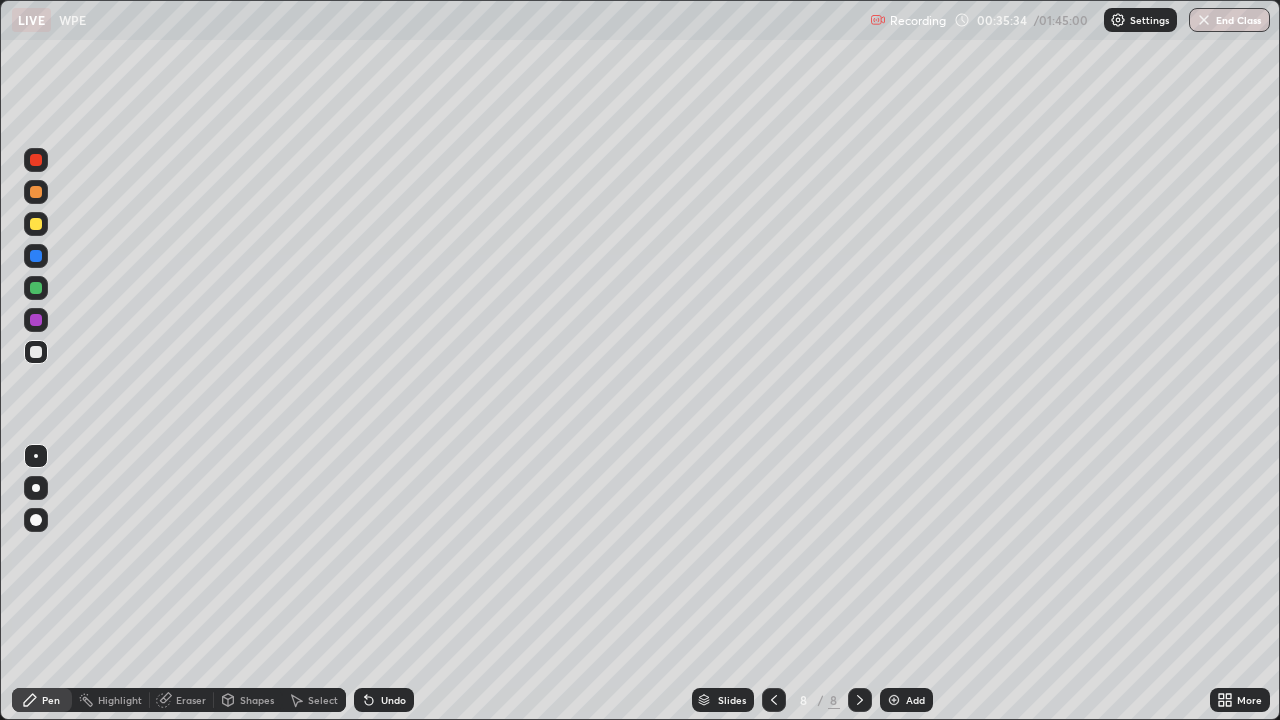 click at bounding box center [36, 320] 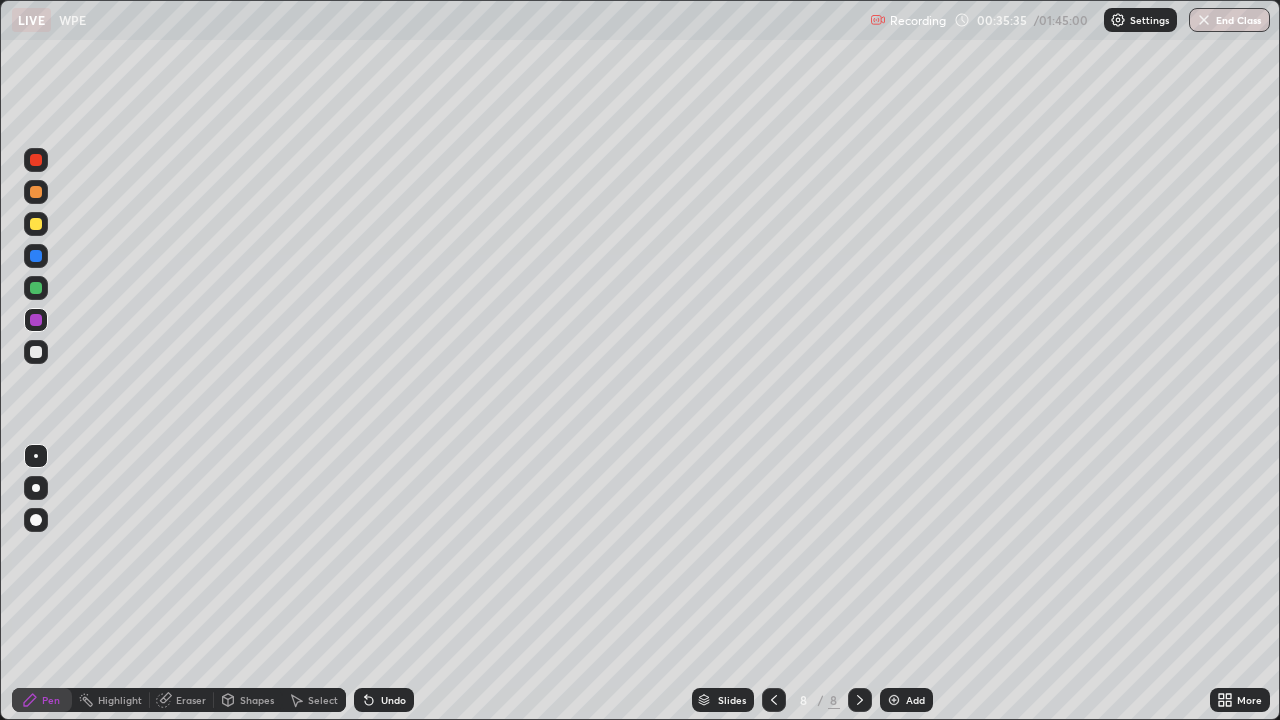 click at bounding box center (36, 224) 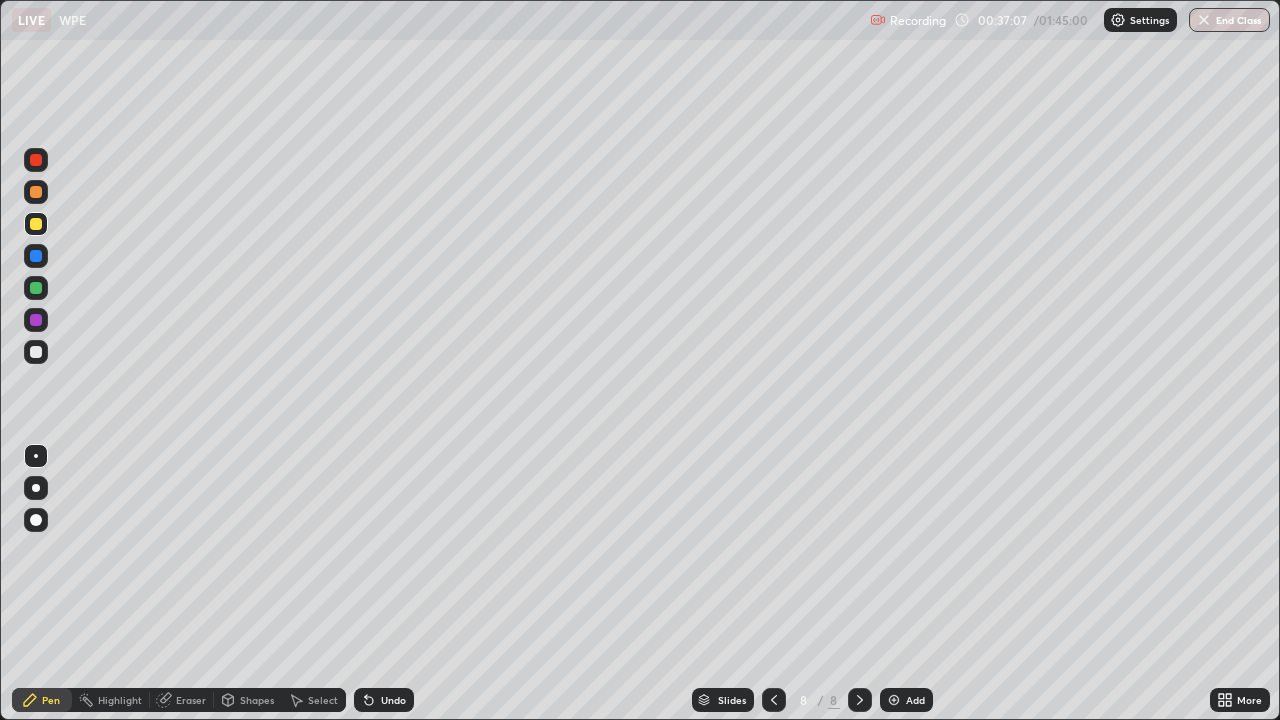 click on "Pen" at bounding box center [51, 700] 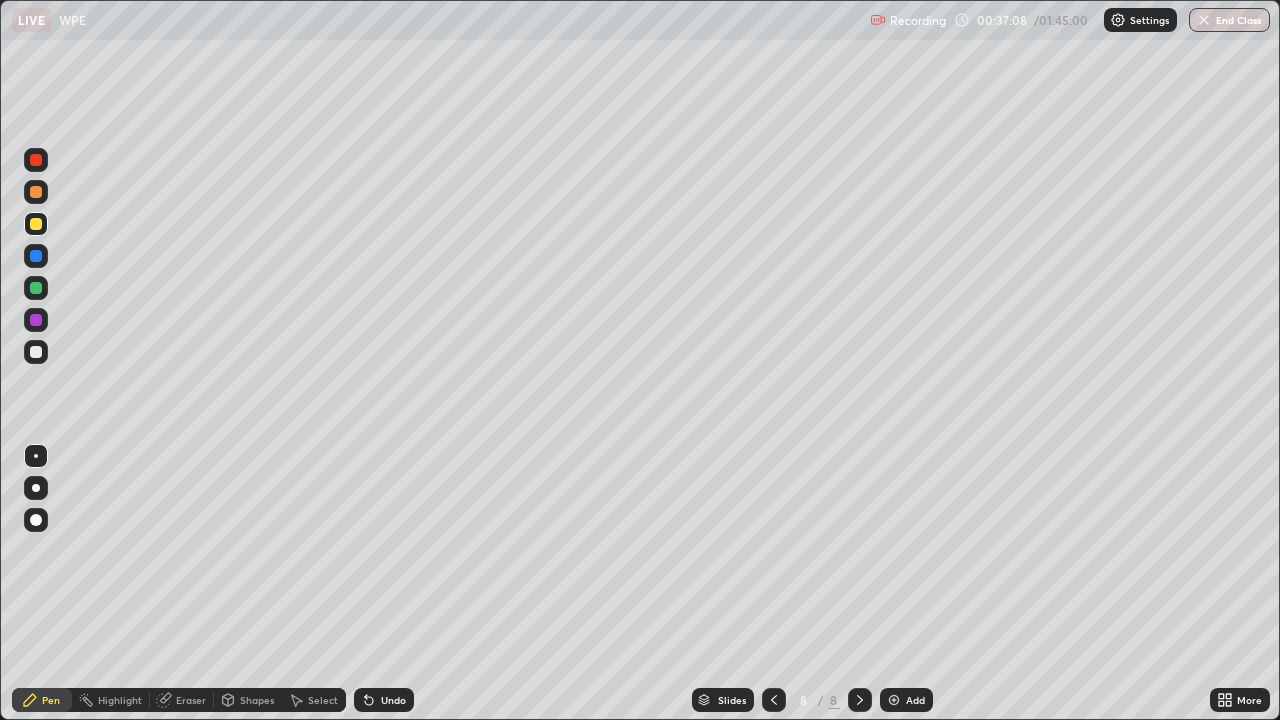 click at bounding box center (36, 352) 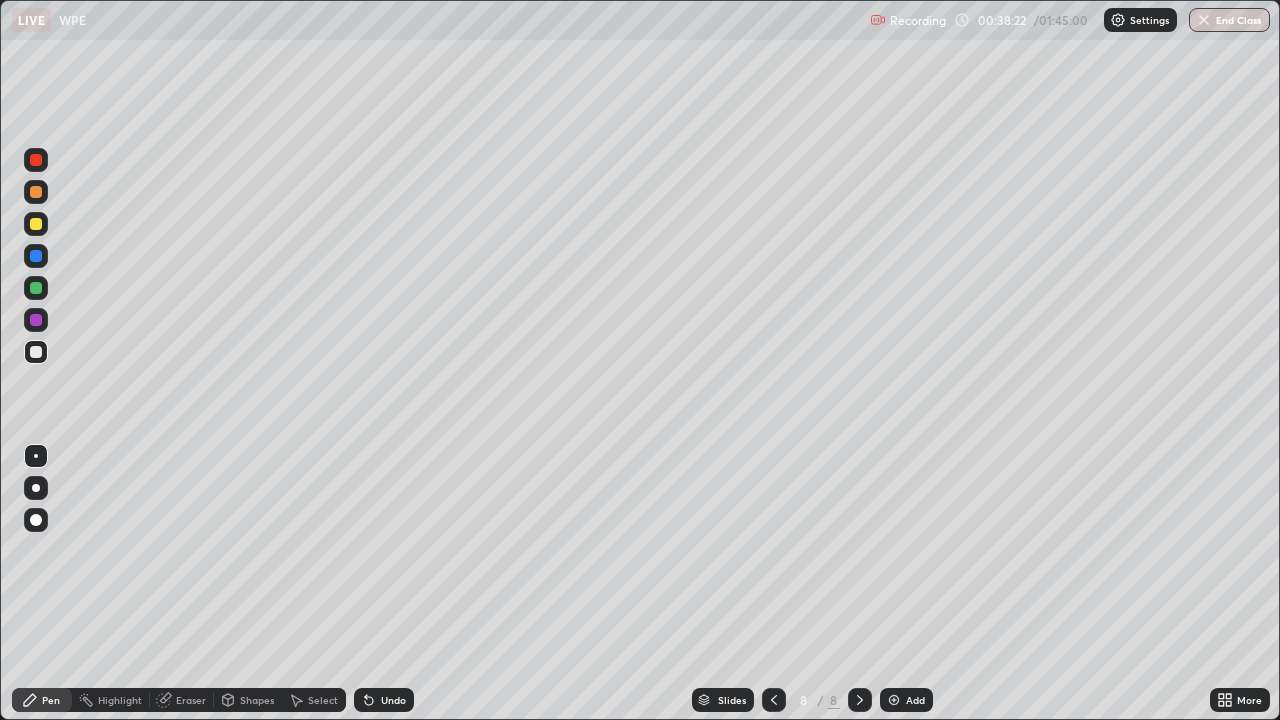 click on "Eraser" at bounding box center [182, 700] 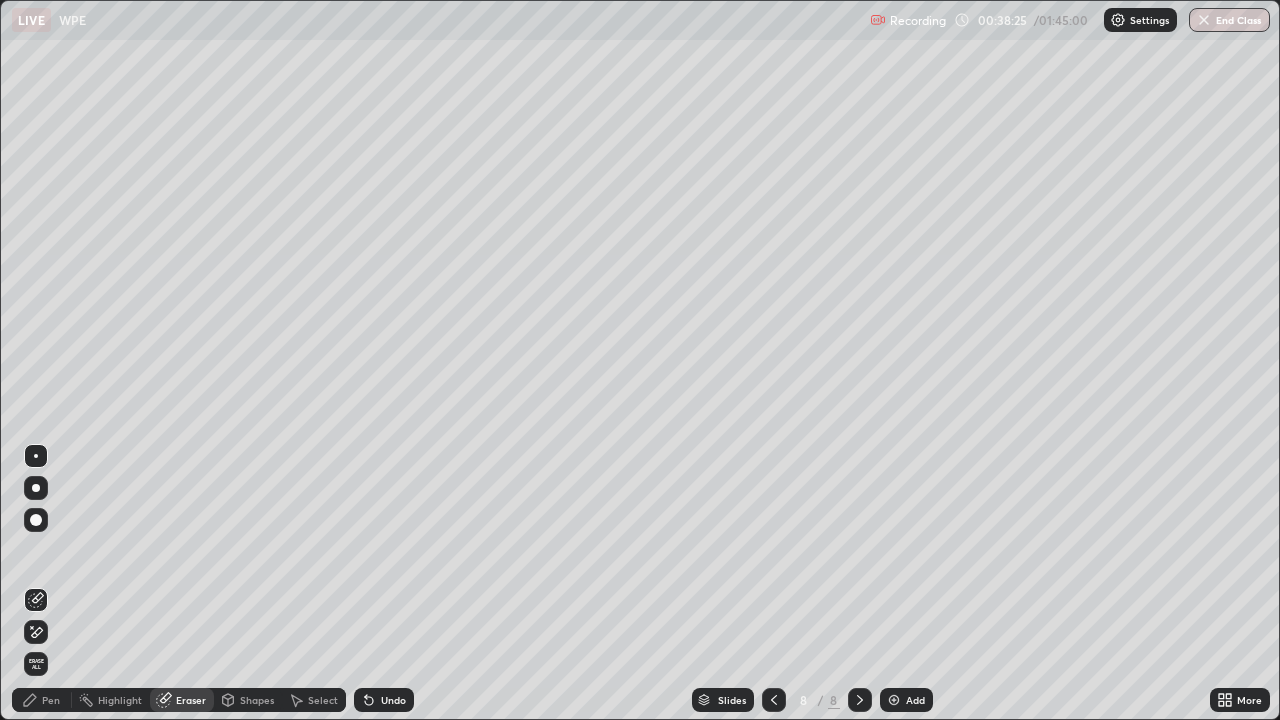 click on "Pen" at bounding box center [51, 700] 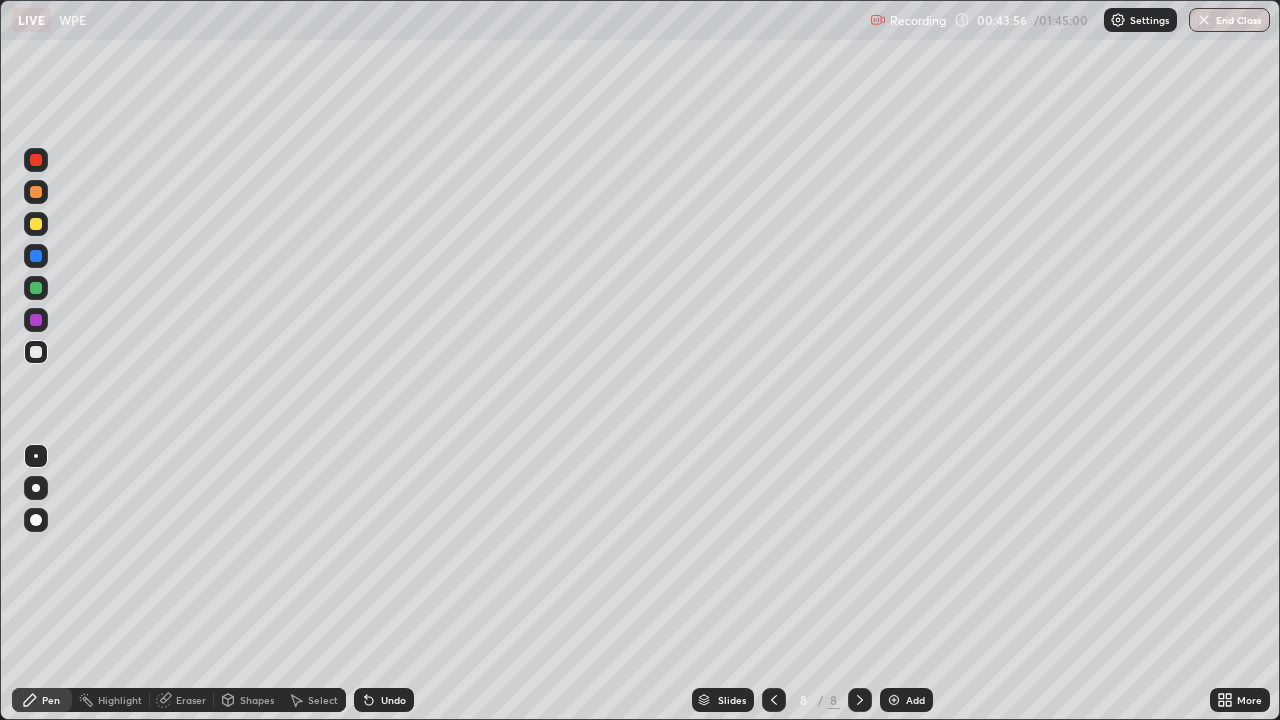 click at bounding box center (894, 700) 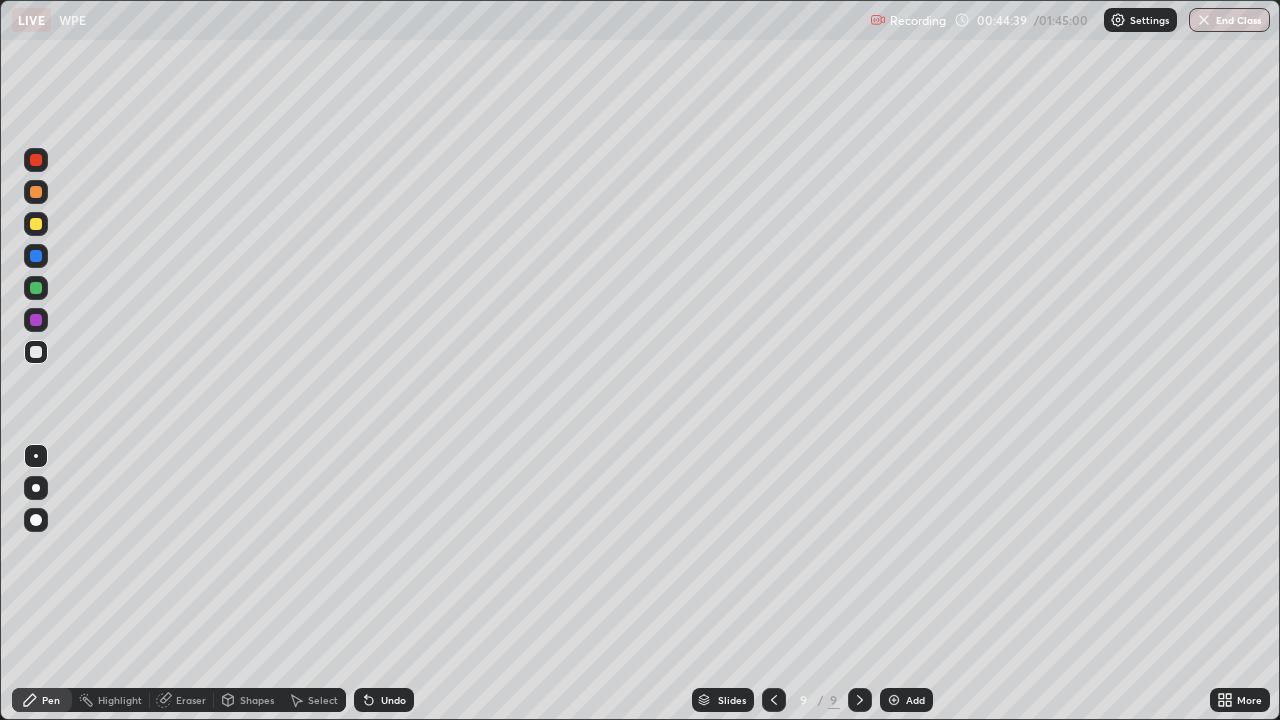 click on "Eraser" at bounding box center (191, 700) 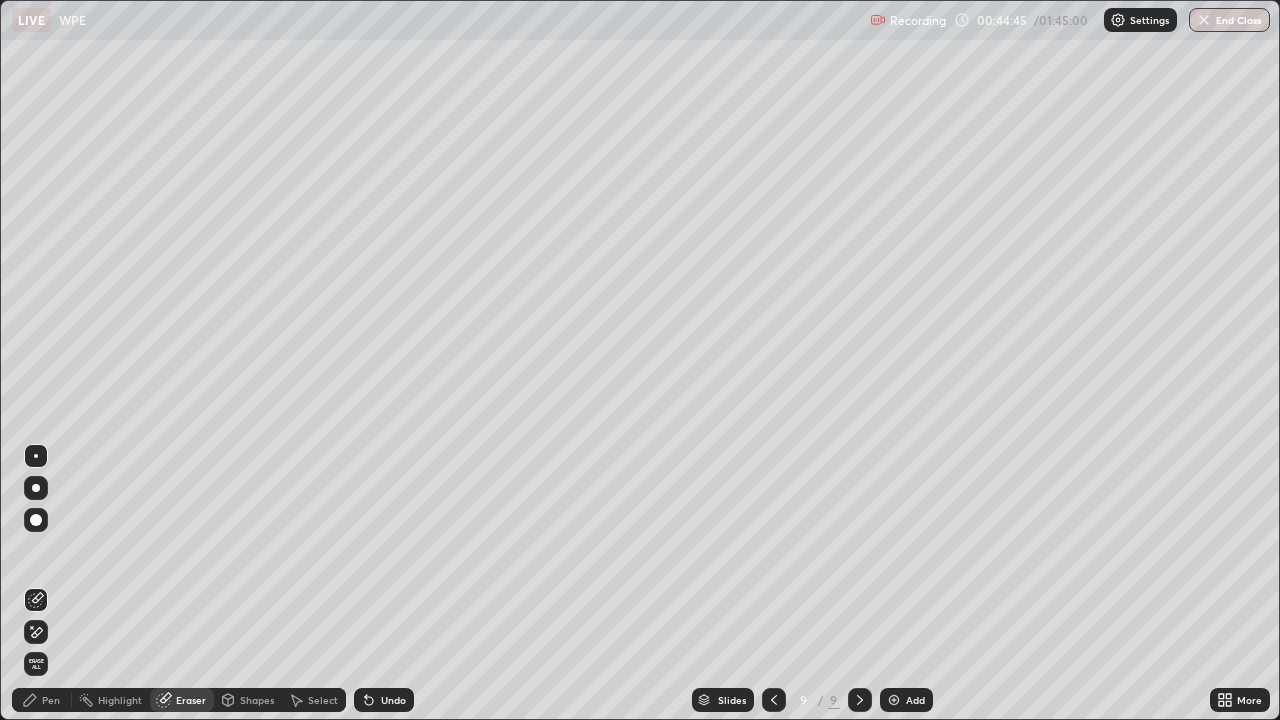click on "Pen" at bounding box center [51, 700] 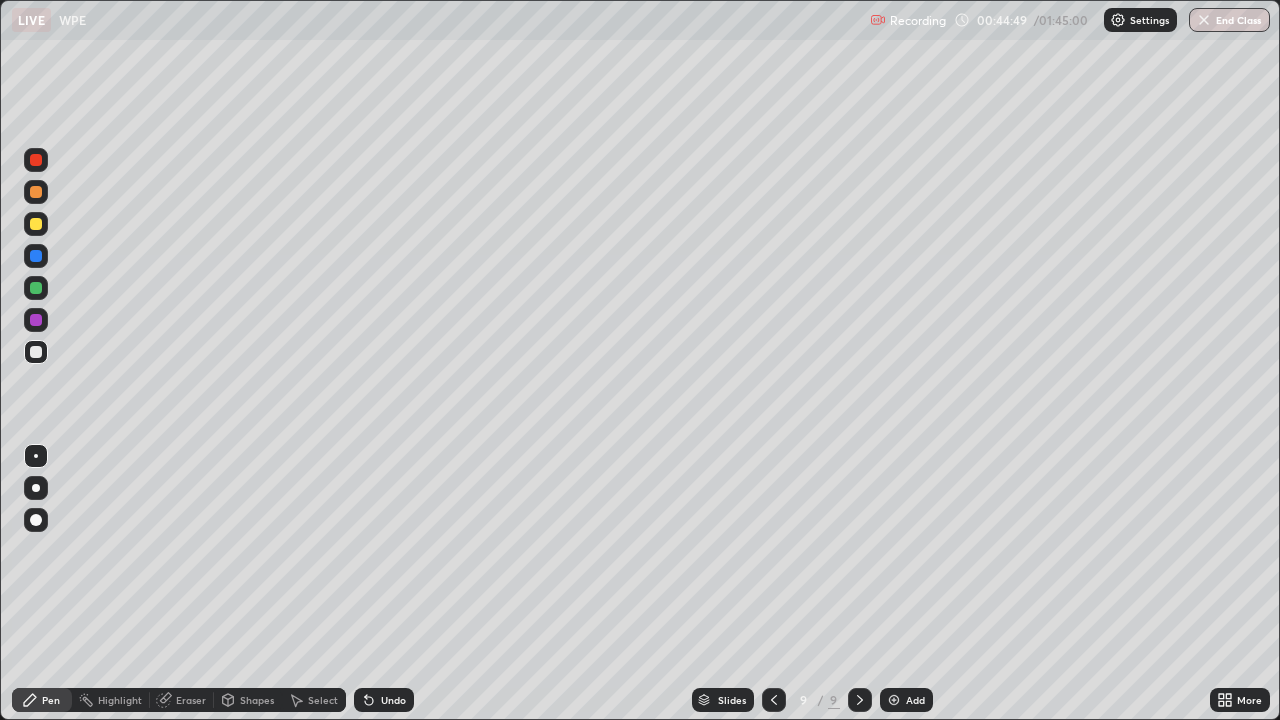 click on "Eraser" at bounding box center (191, 700) 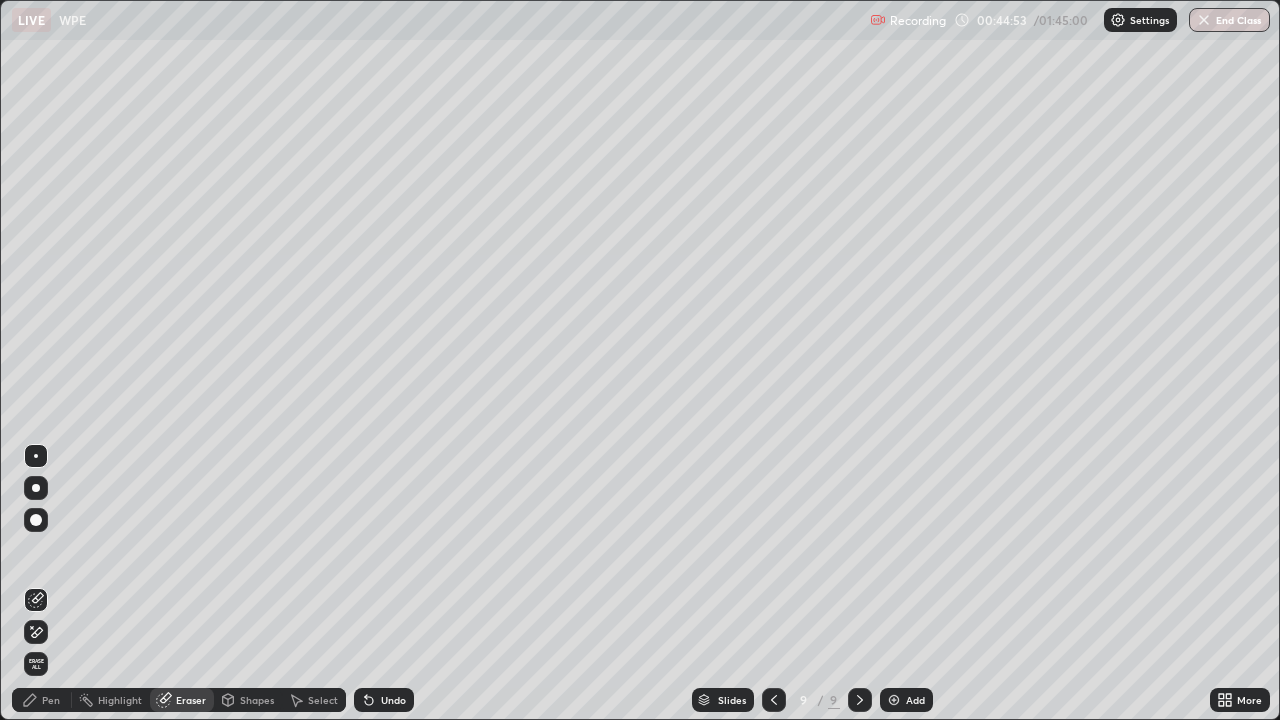 click on "Pen" at bounding box center [42, 700] 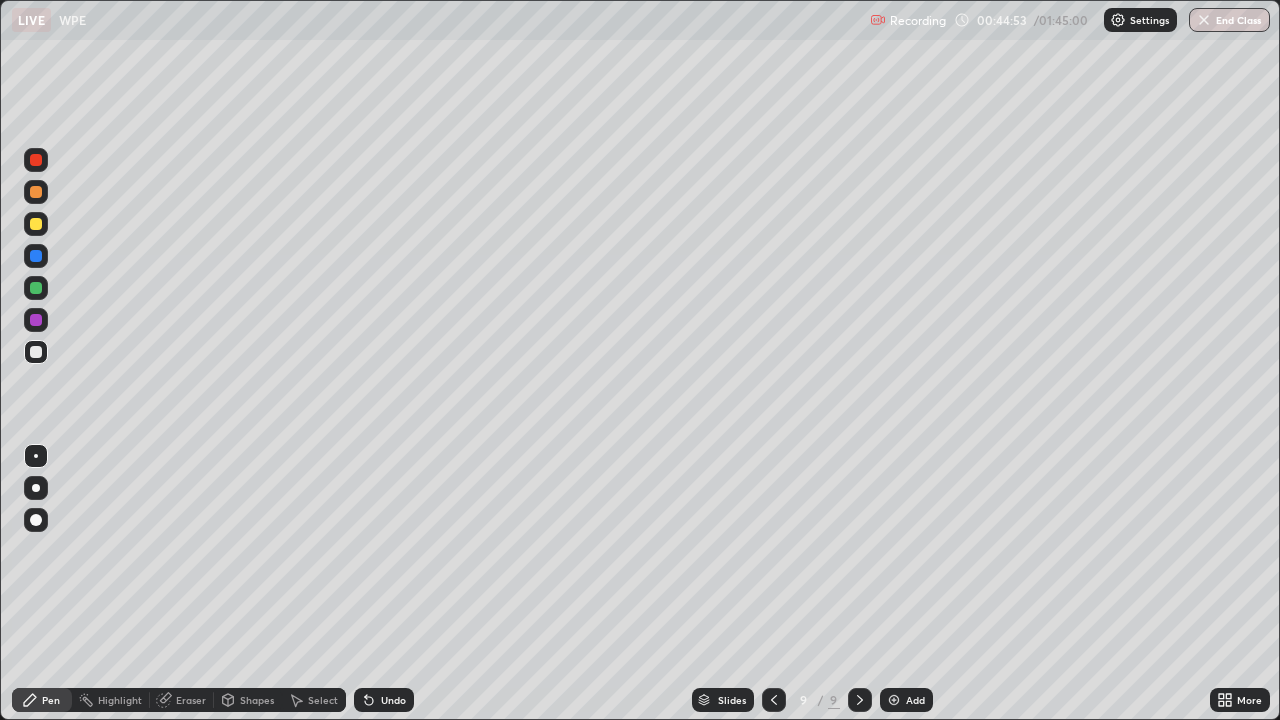 click on "Pen" at bounding box center (51, 700) 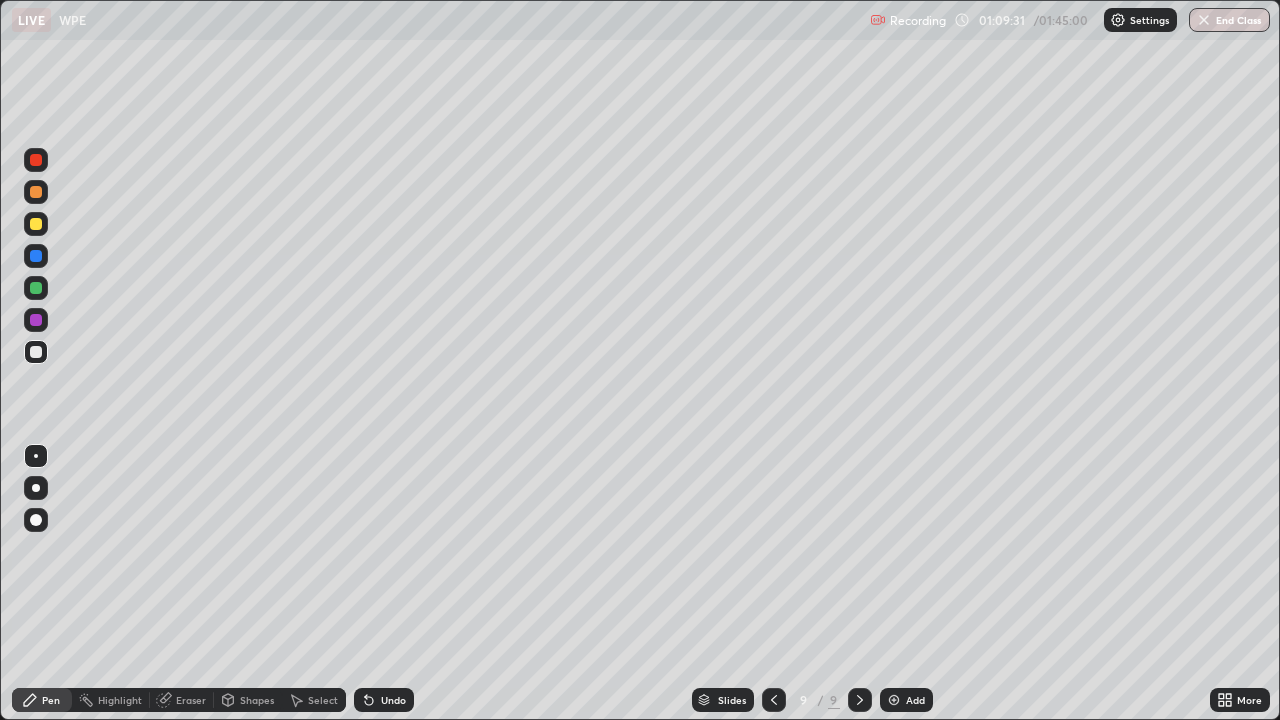 click at bounding box center [894, 700] 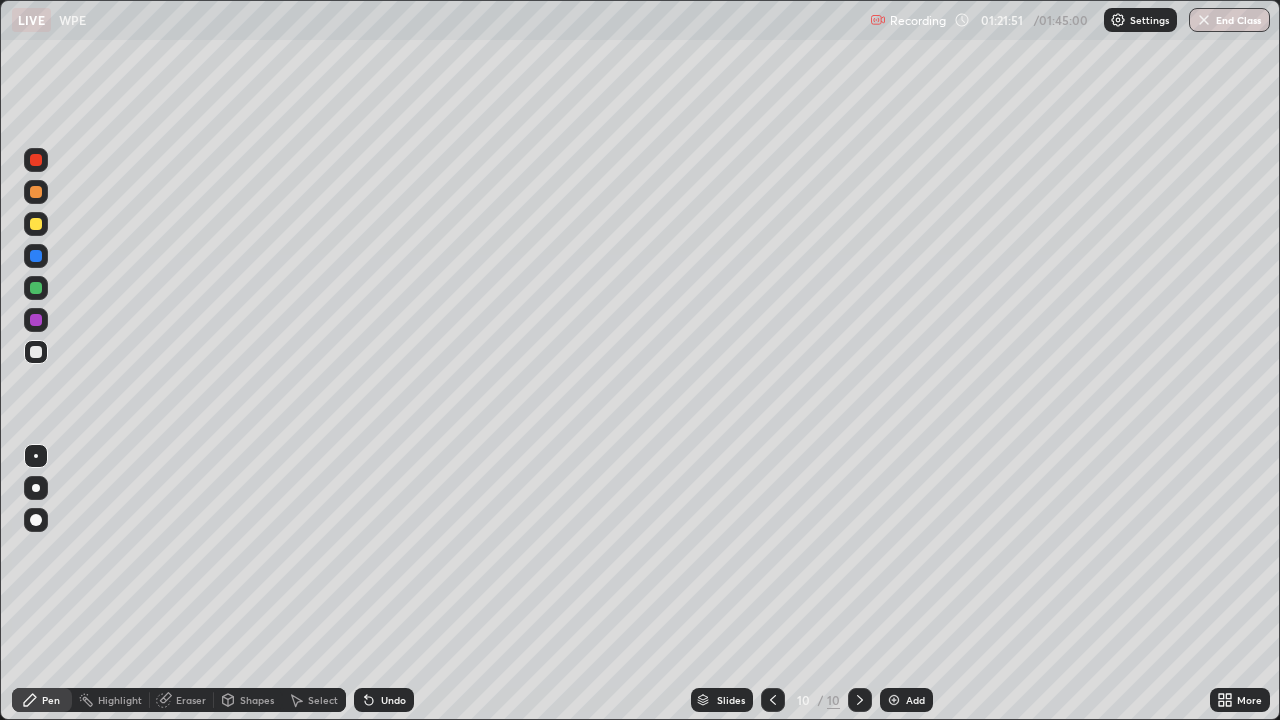 click on "Add" at bounding box center [906, 700] 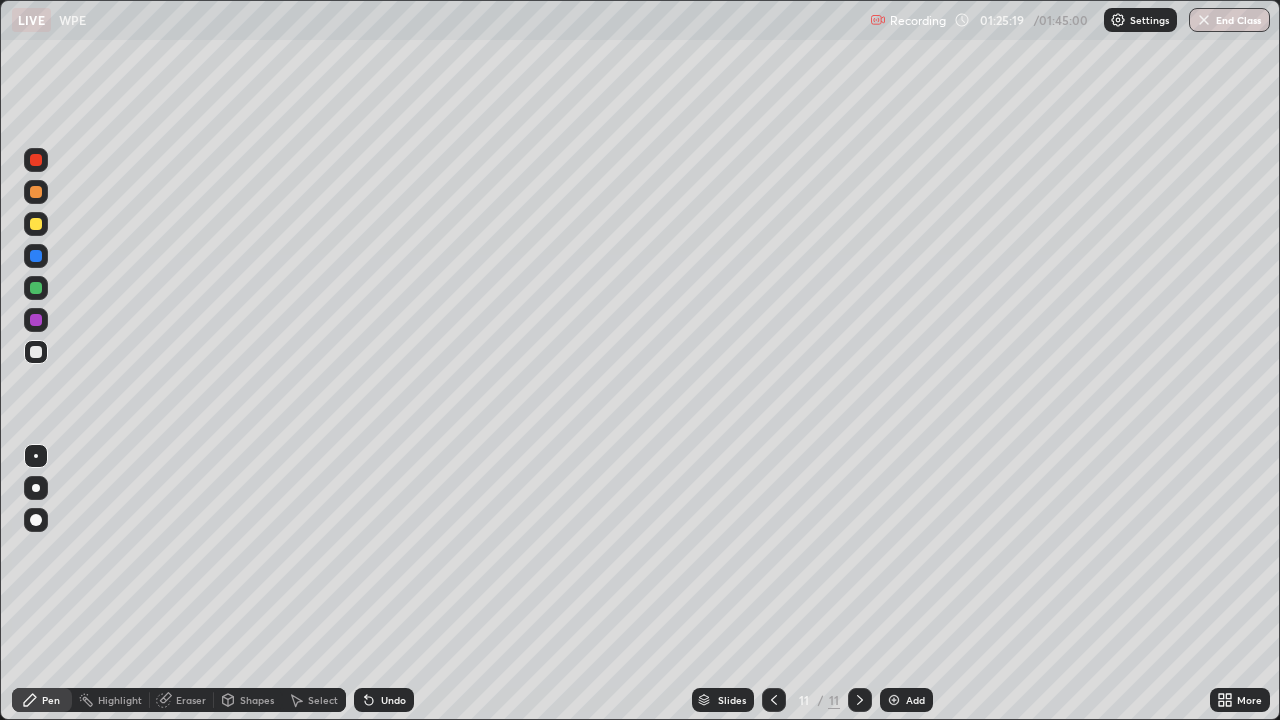click on "Pen" at bounding box center [51, 700] 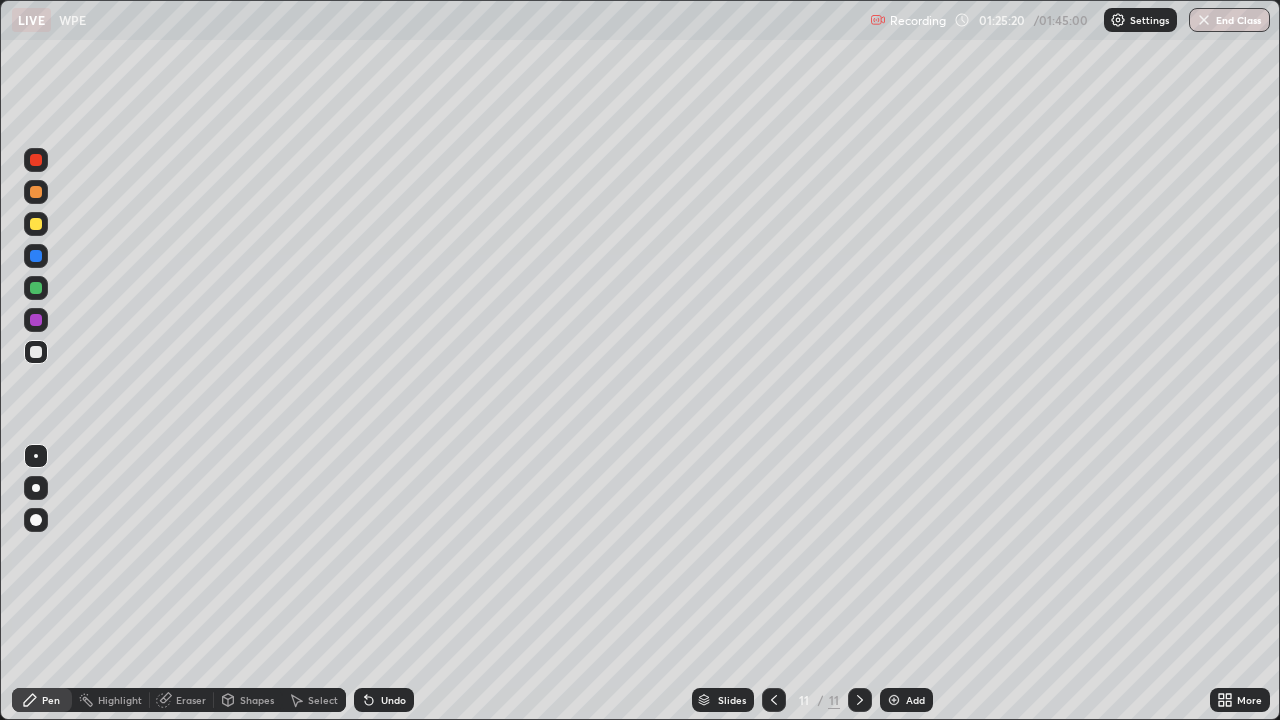 click on "Eraser" at bounding box center (191, 700) 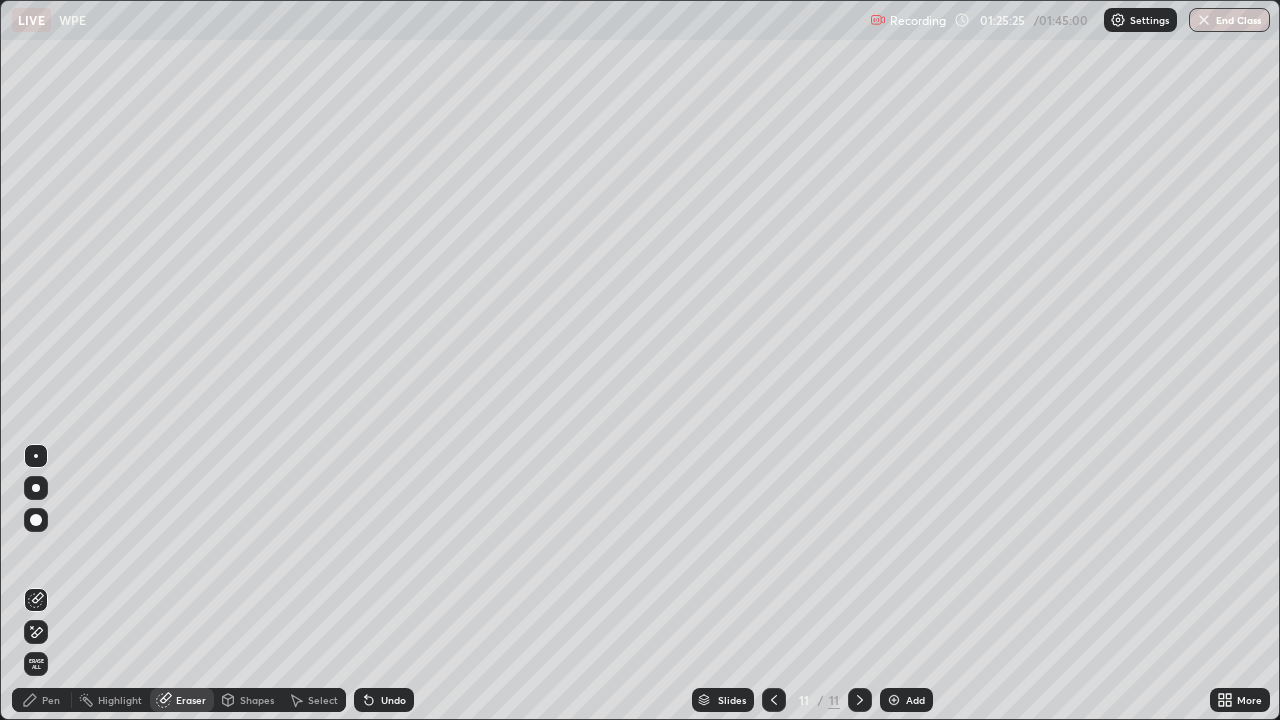 click on "Pen" at bounding box center (51, 700) 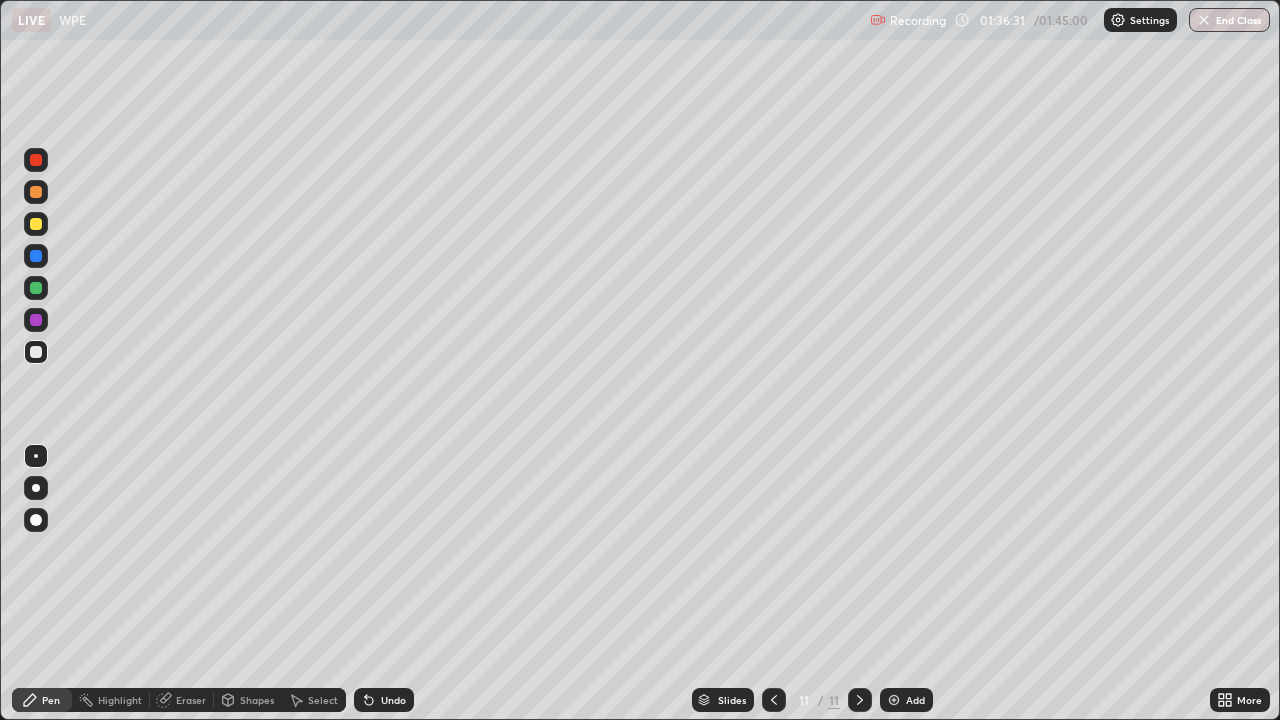 click on "Slides 11 / 11 Add" at bounding box center [812, 700] 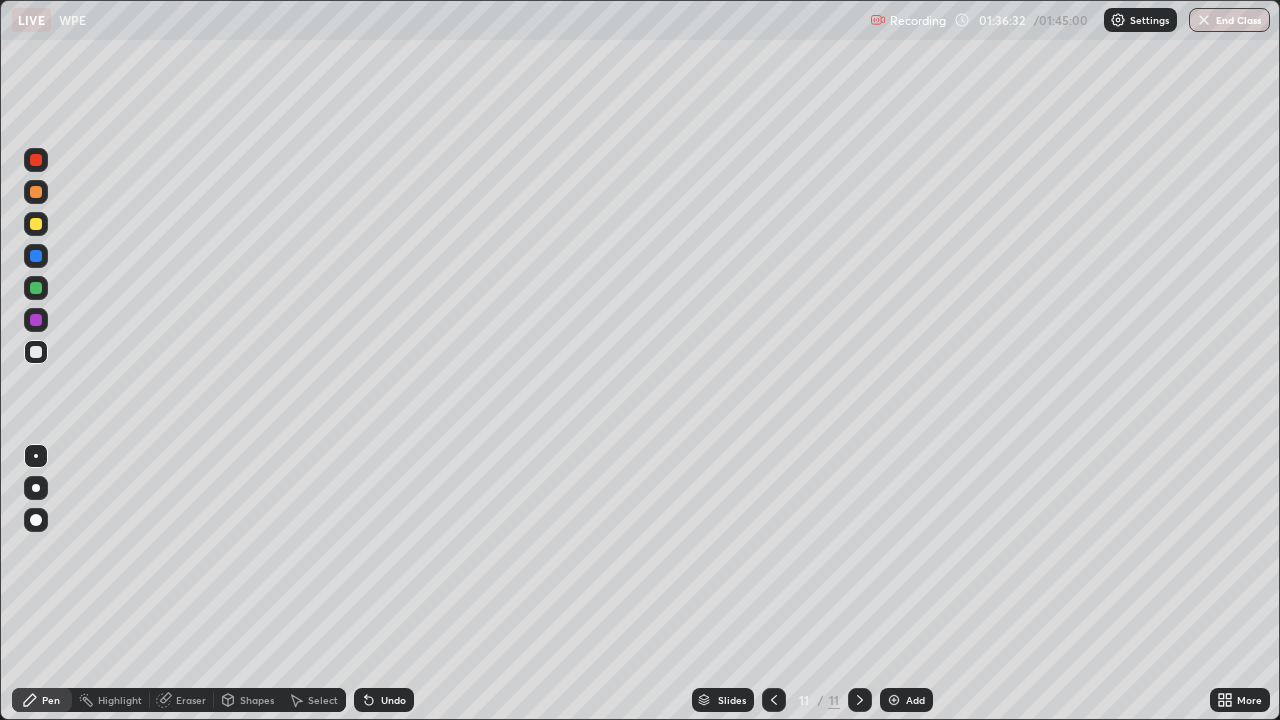 click on "Slides 11 / 11 Add" at bounding box center [812, 700] 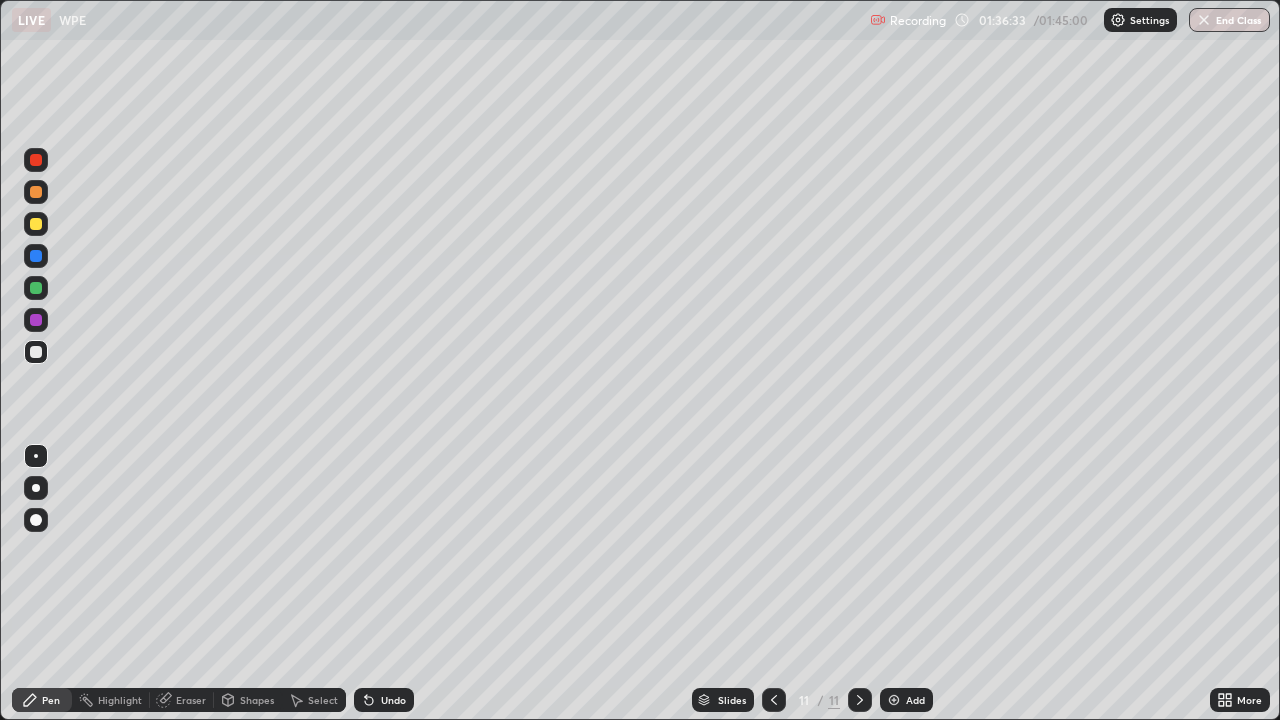 click on "Slides 11 / 11 Add" at bounding box center [812, 700] 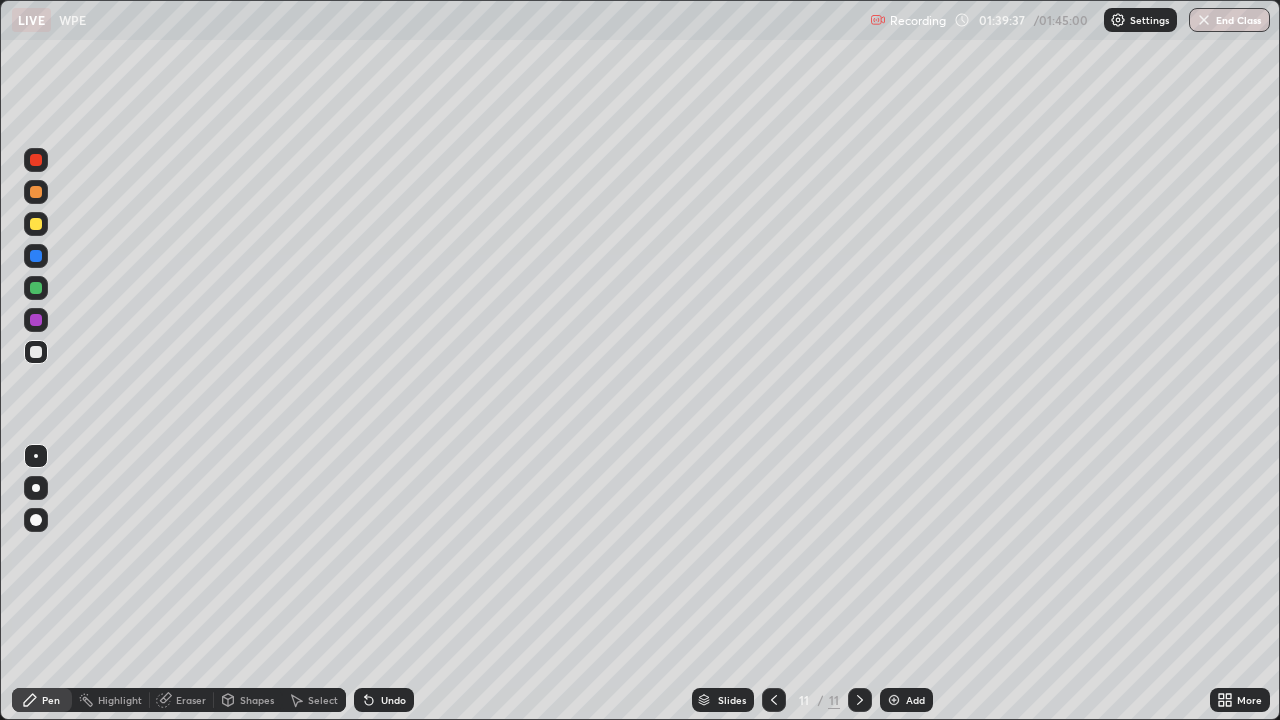 click at bounding box center [894, 700] 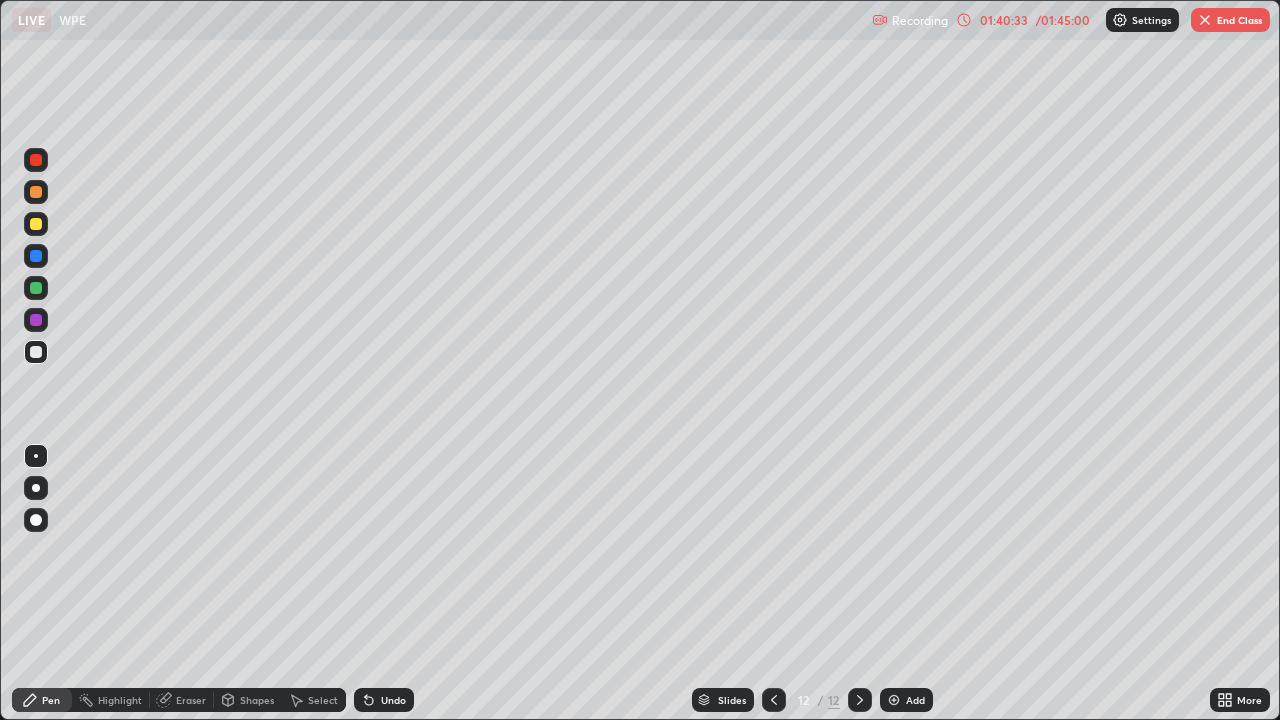 click on "Eraser" at bounding box center [191, 700] 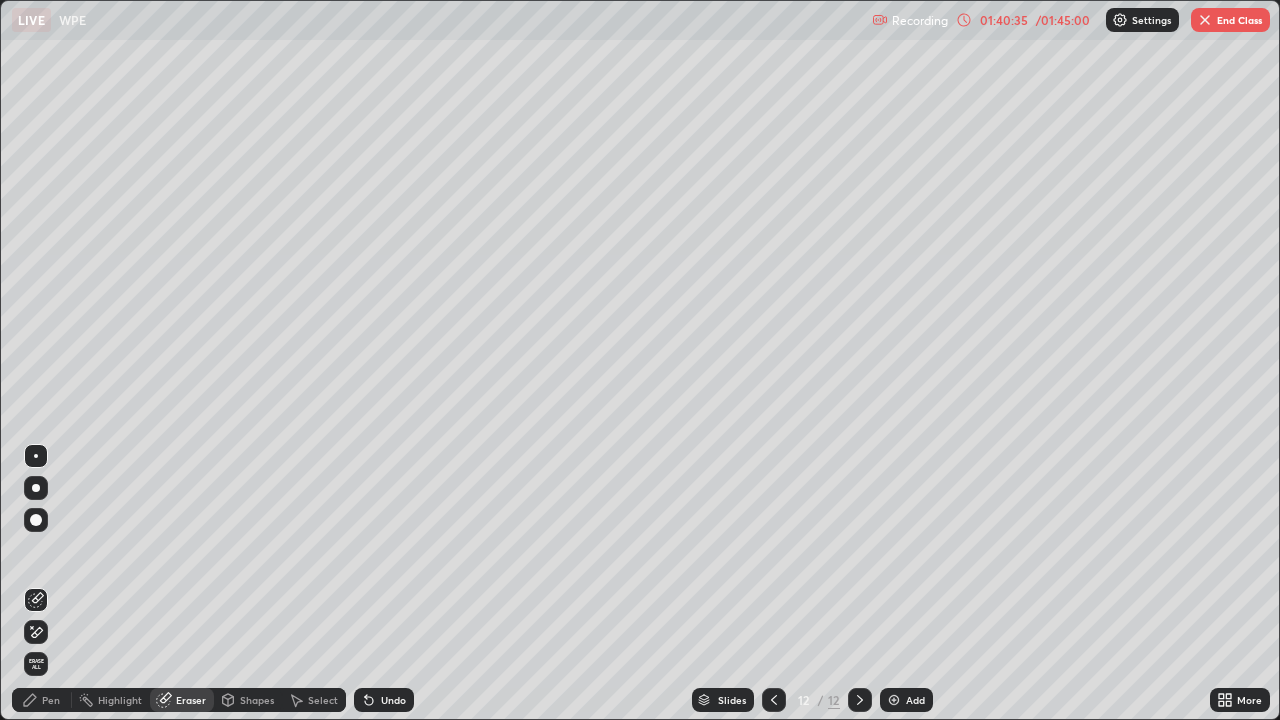 click on "Pen" at bounding box center [51, 700] 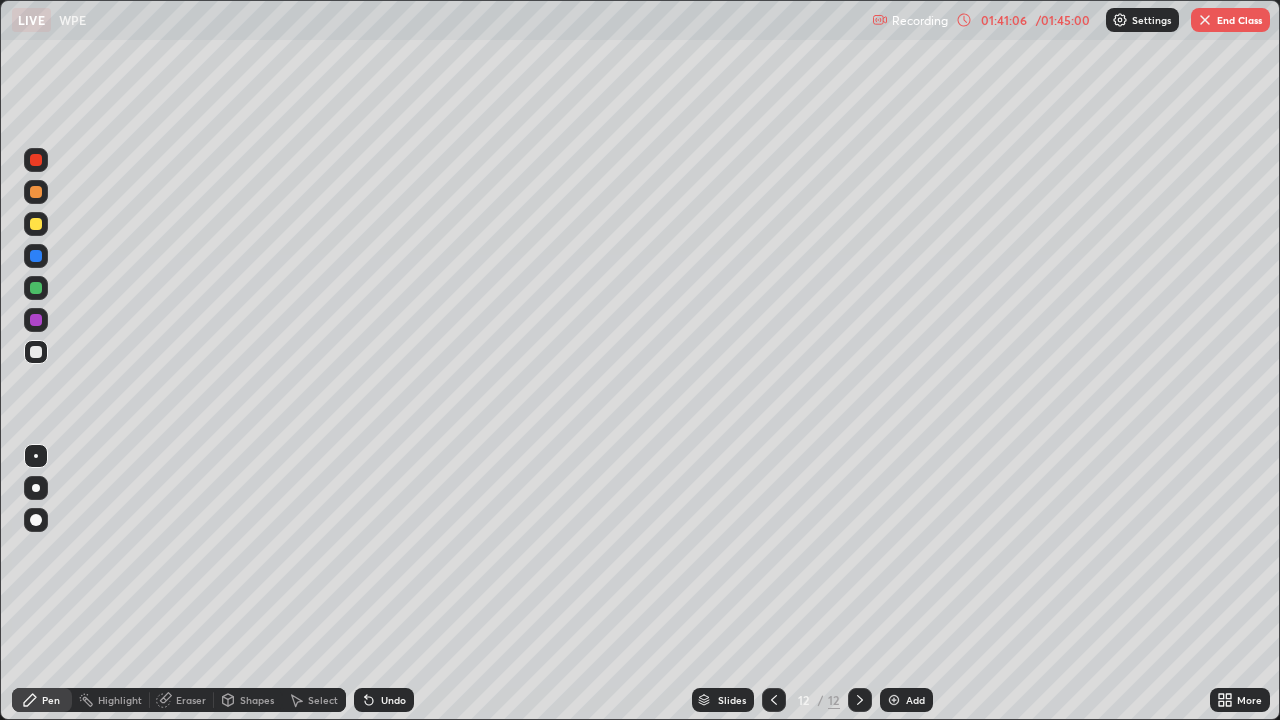 click on "Eraser" at bounding box center (191, 700) 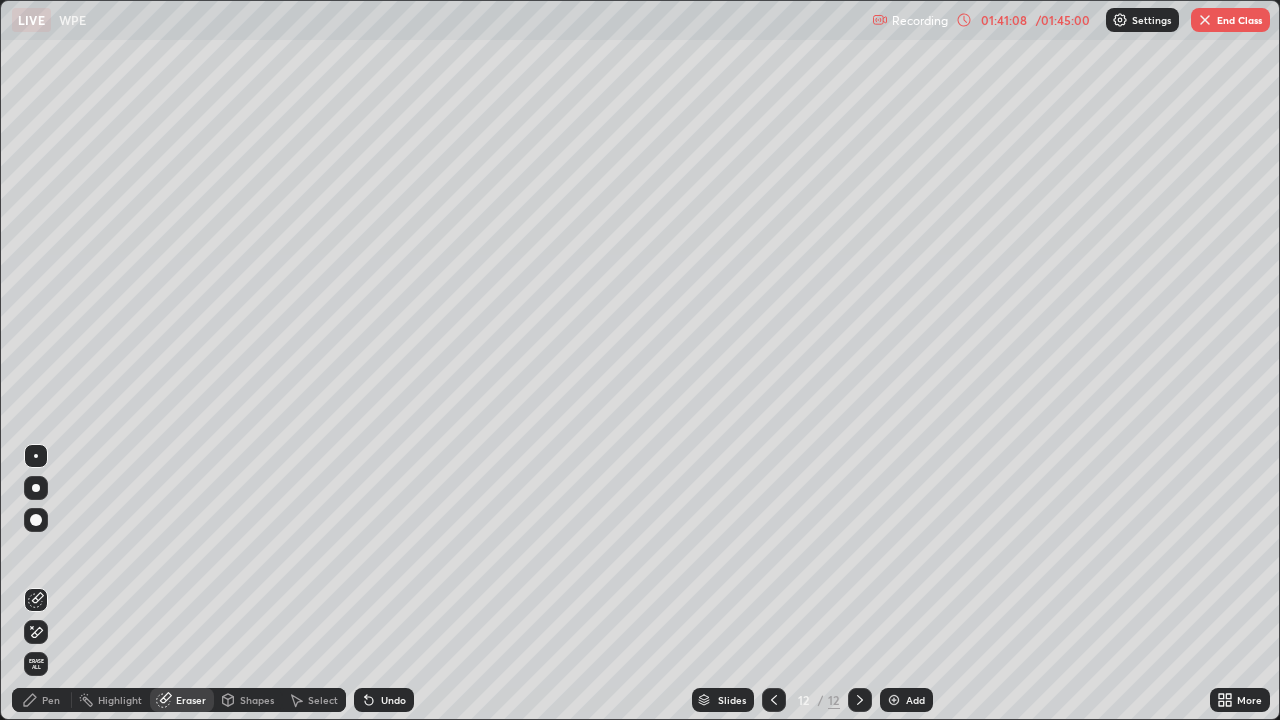 click on "Pen" at bounding box center (51, 700) 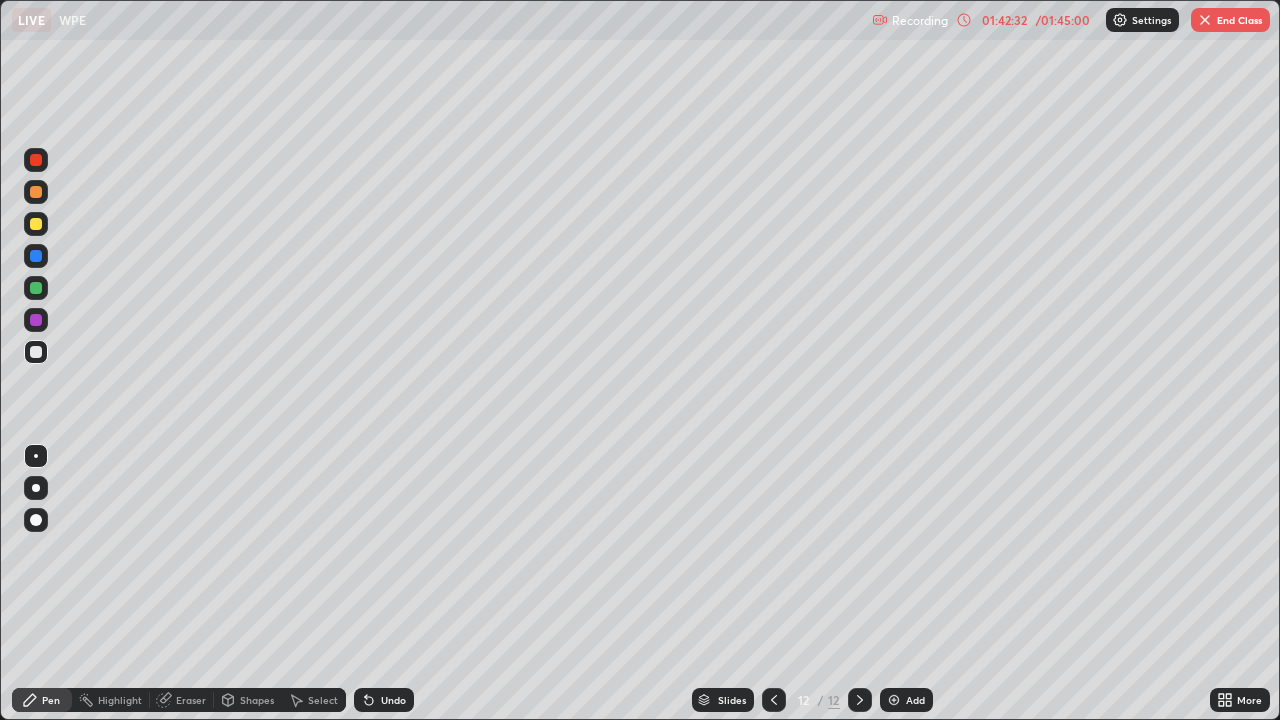 click on "Eraser" at bounding box center [191, 700] 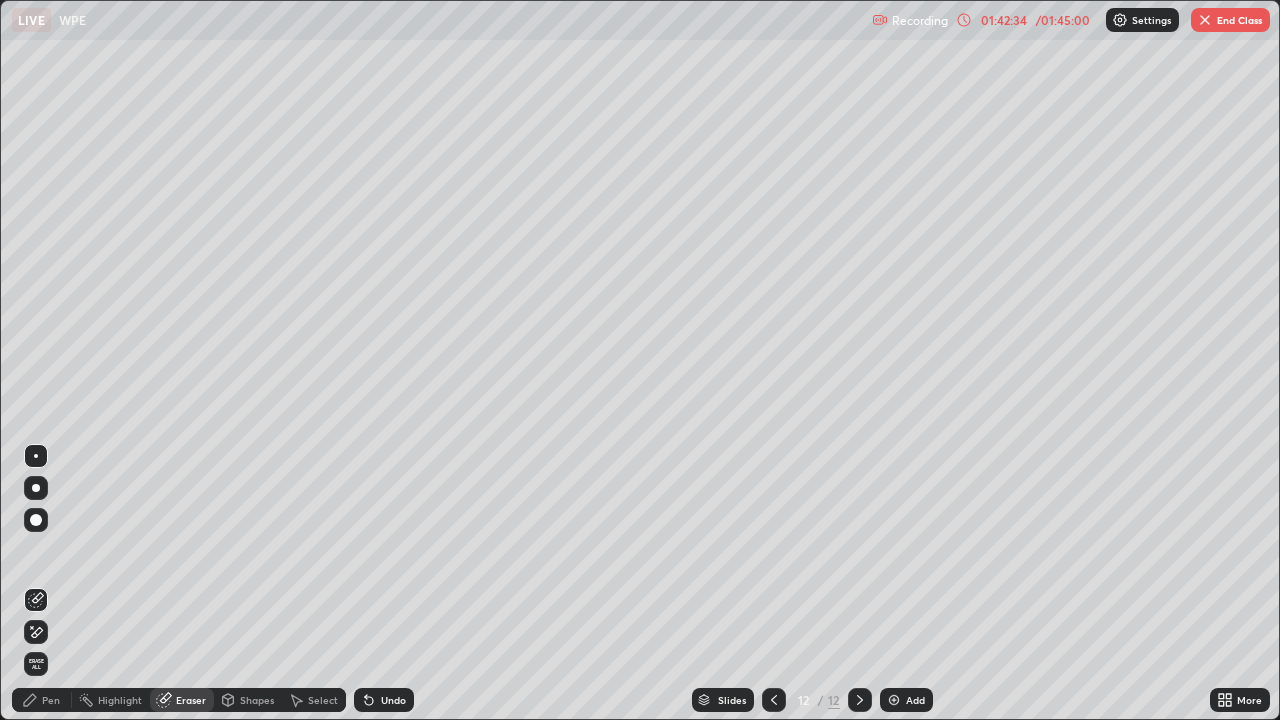 click on "Pen" at bounding box center [51, 700] 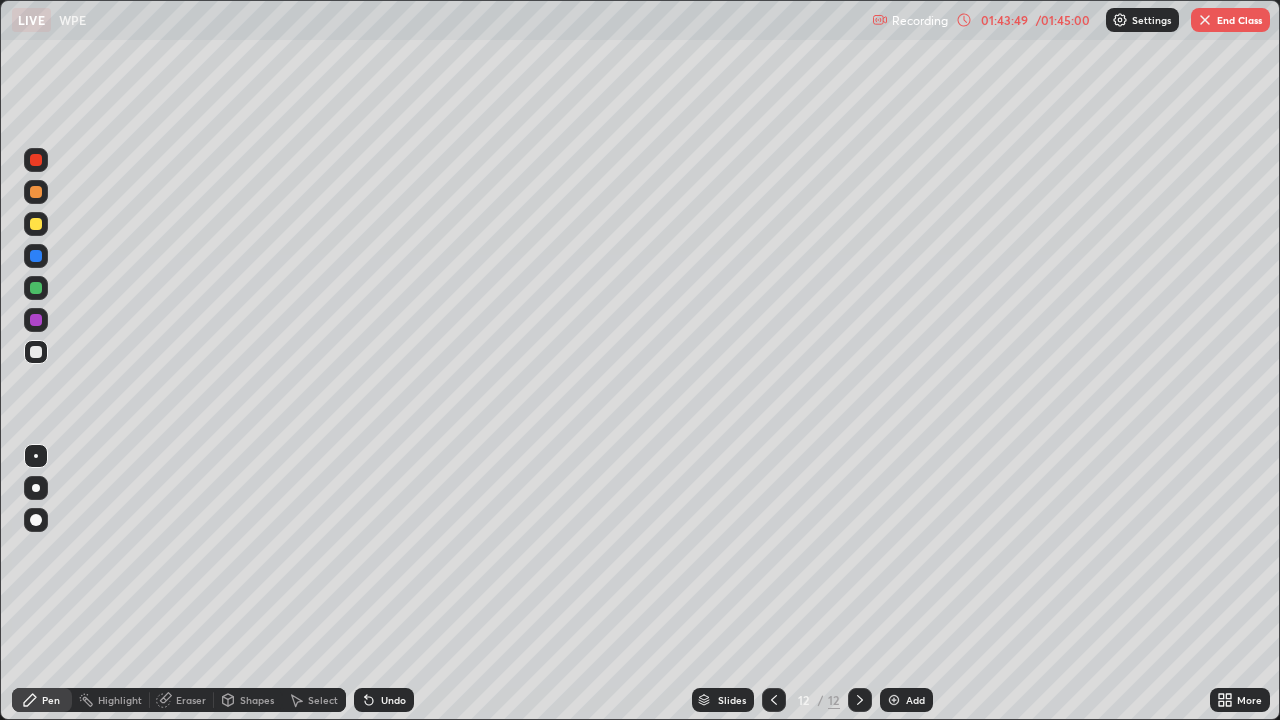 click on "End Class" at bounding box center [1230, 20] 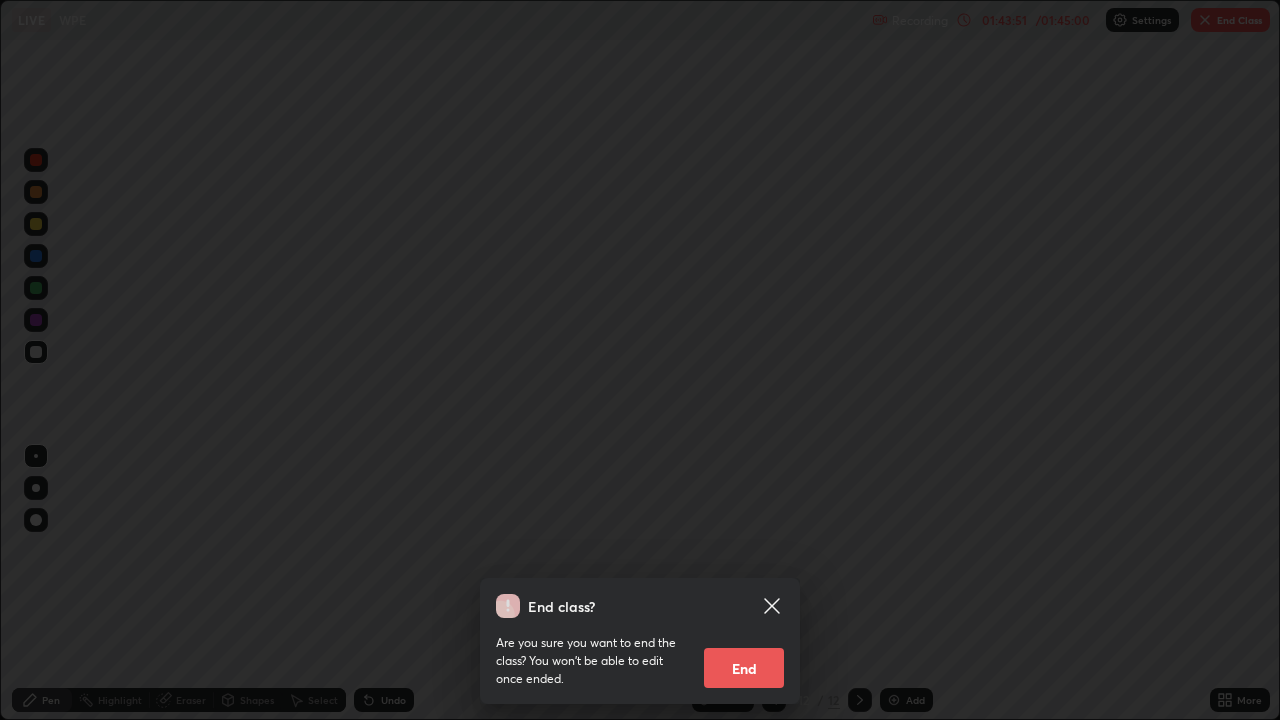 click on "End" at bounding box center (744, 668) 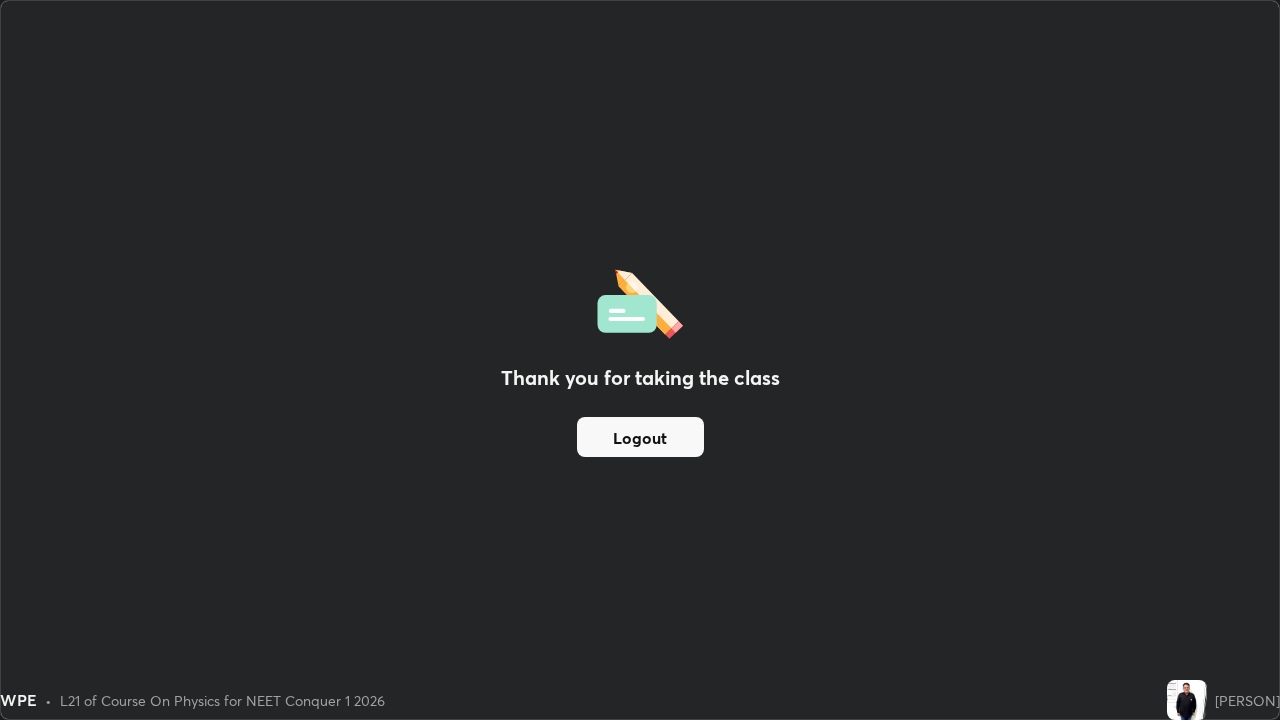 click on "Logout" at bounding box center [640, 437] 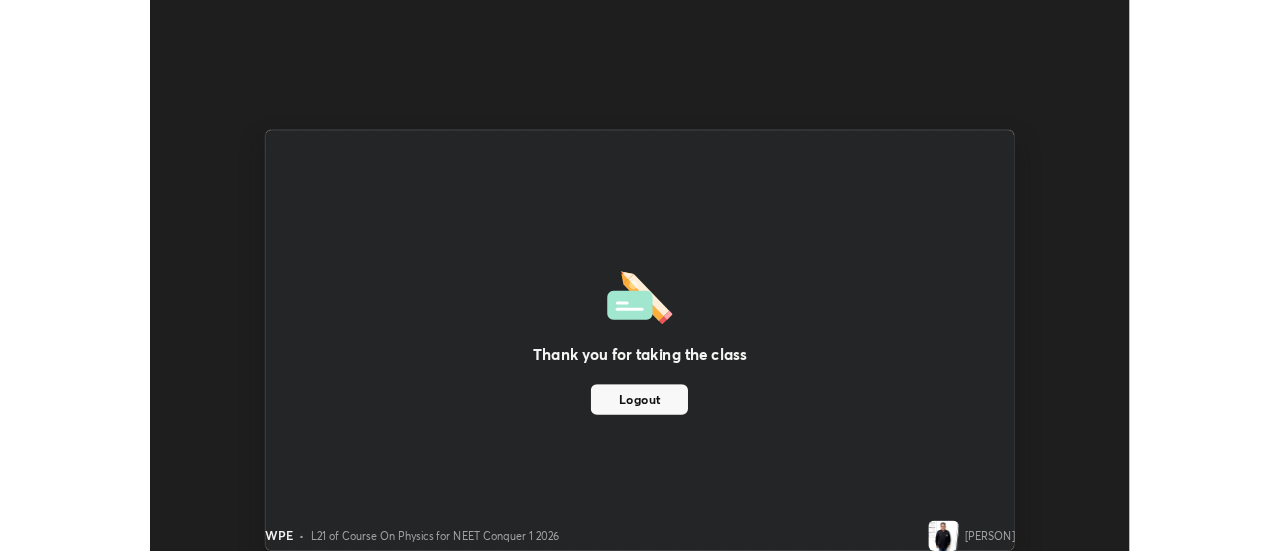 scroll, scrollTop: 551, scrollLeft: 1280, axis: both 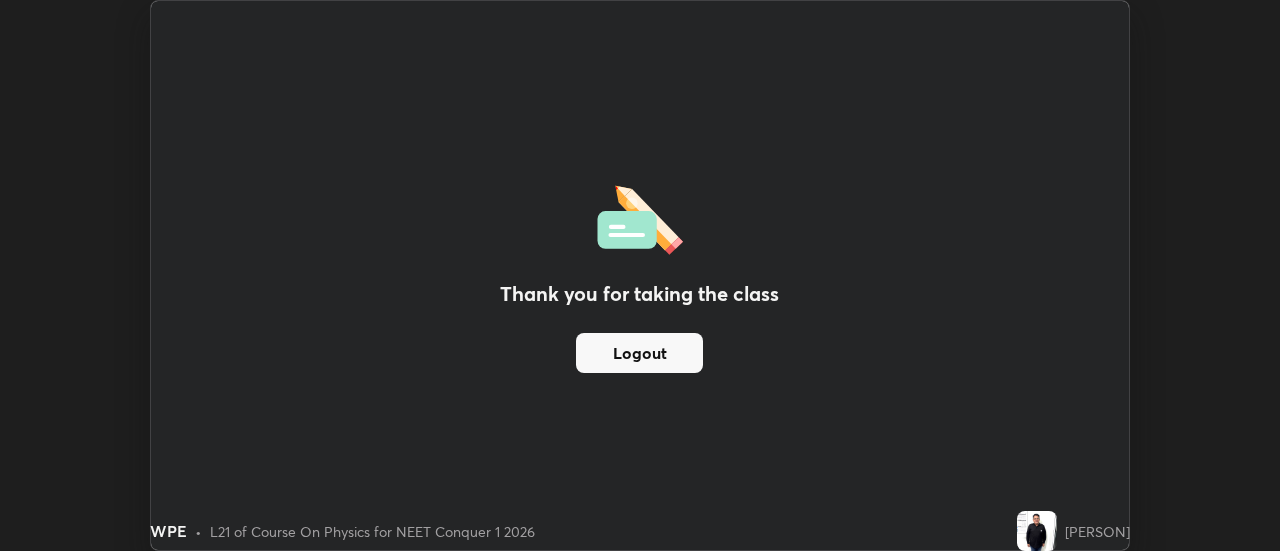 click on "Thank you for taking the class Logout" at bounding box center [640, 275] 